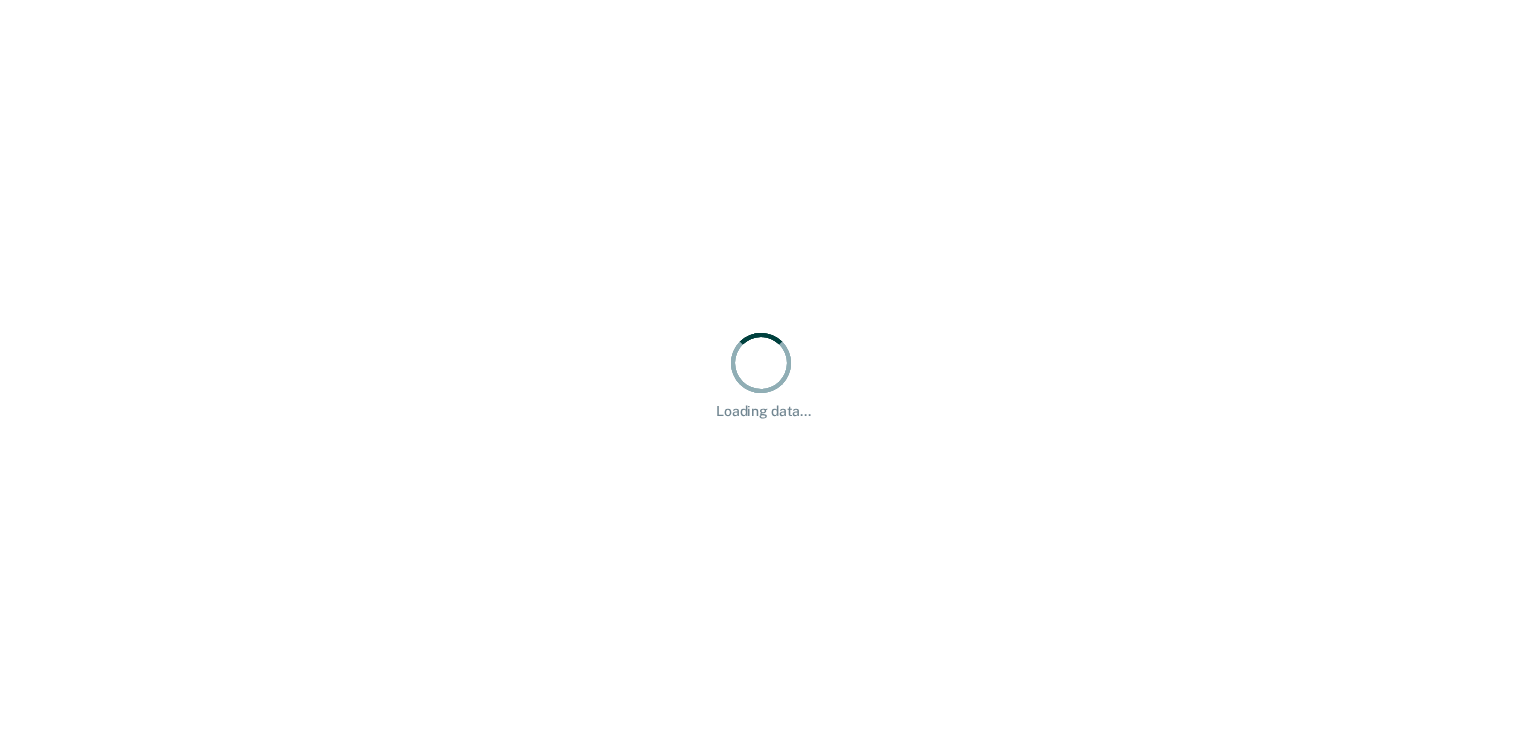scroll, scrollTop: 0, scrollLeft: 0, axis: both 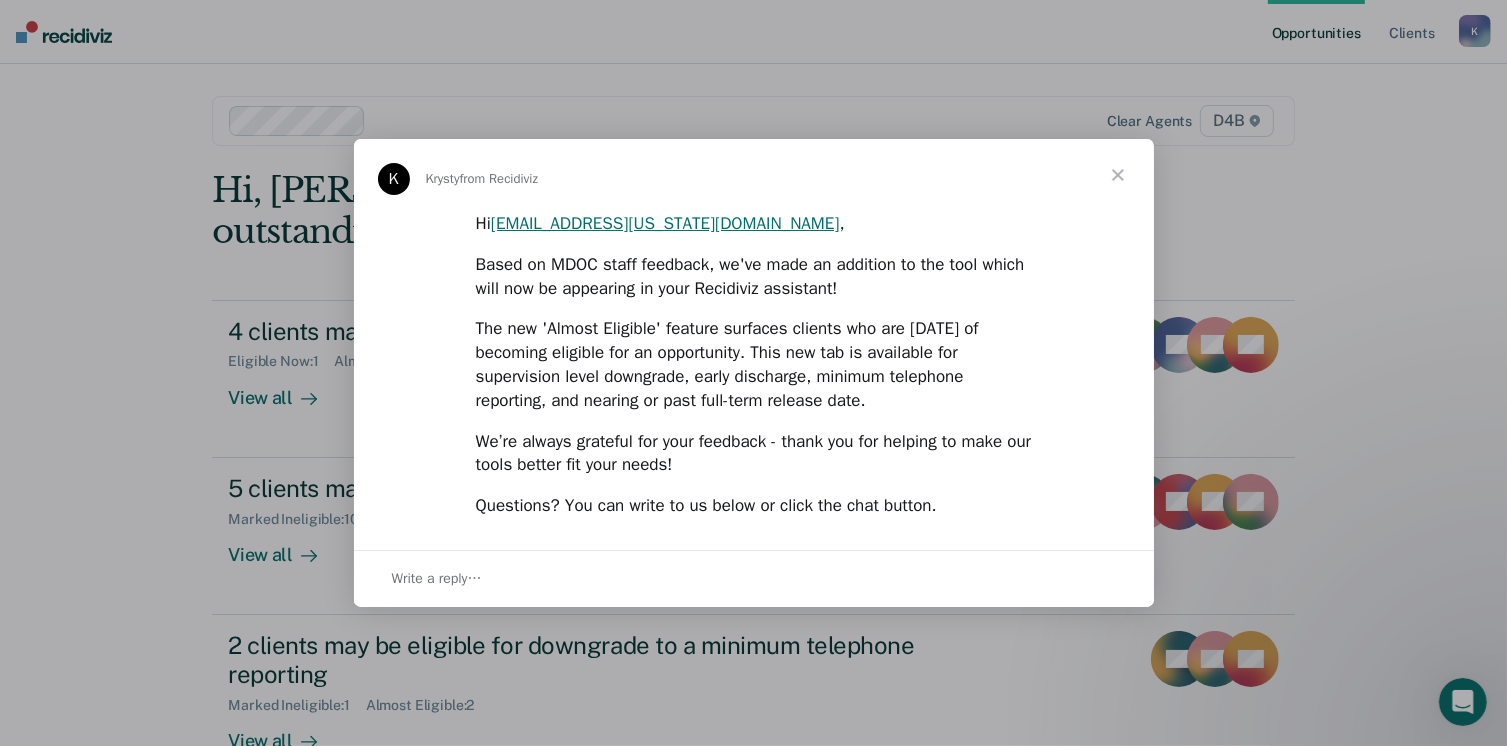 click at bounding box center [753, 373] 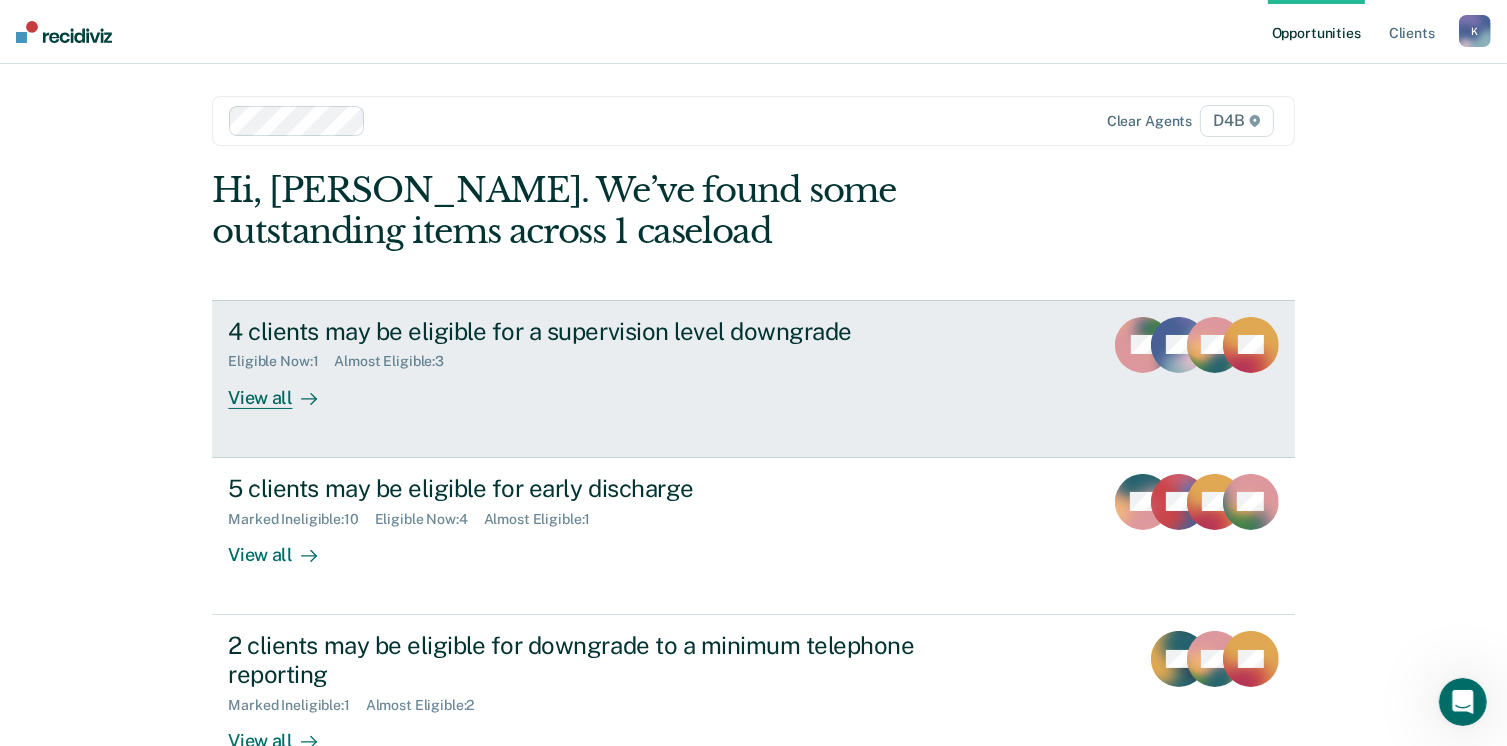 click on "View all" at bounding box center (284, 389) 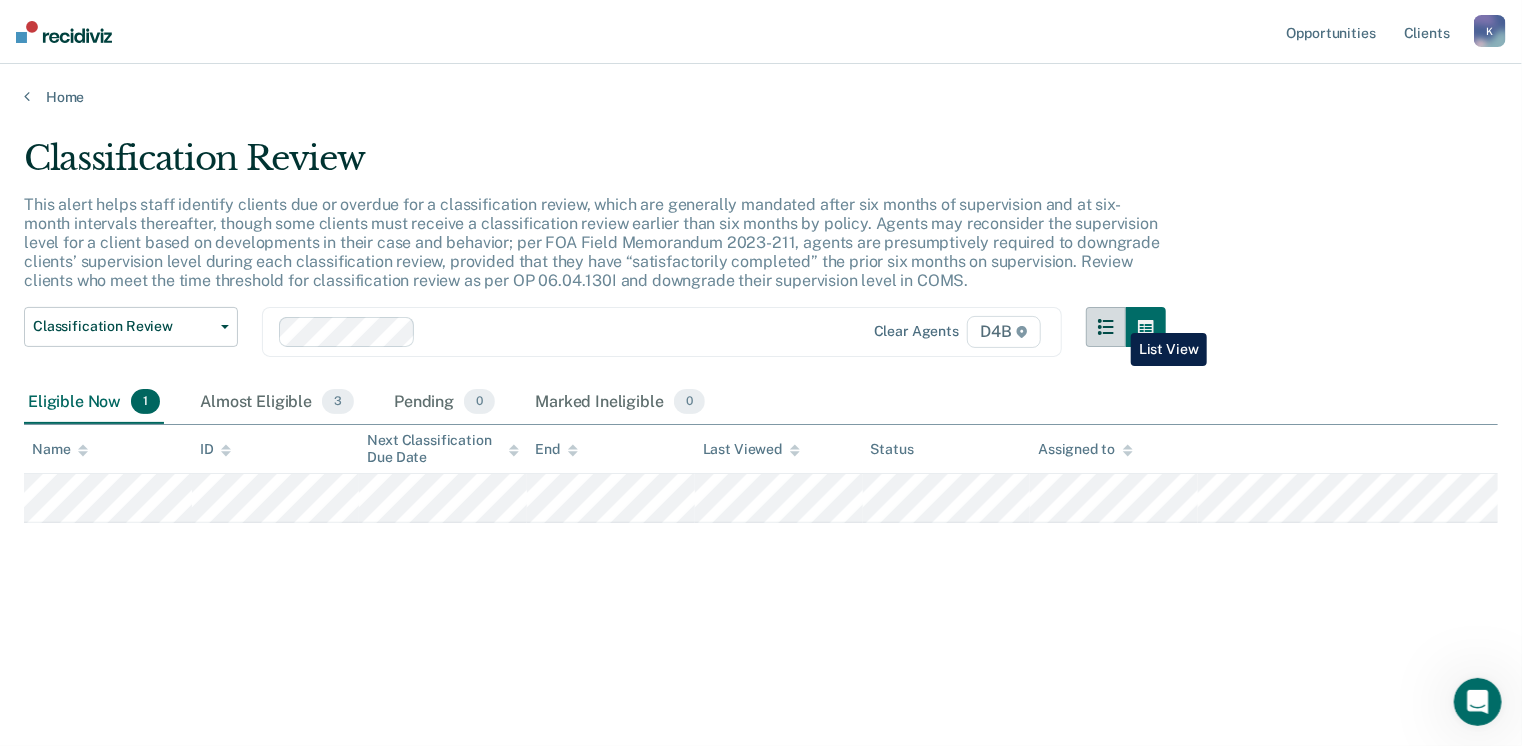 click at bounding box center [1106, 327] 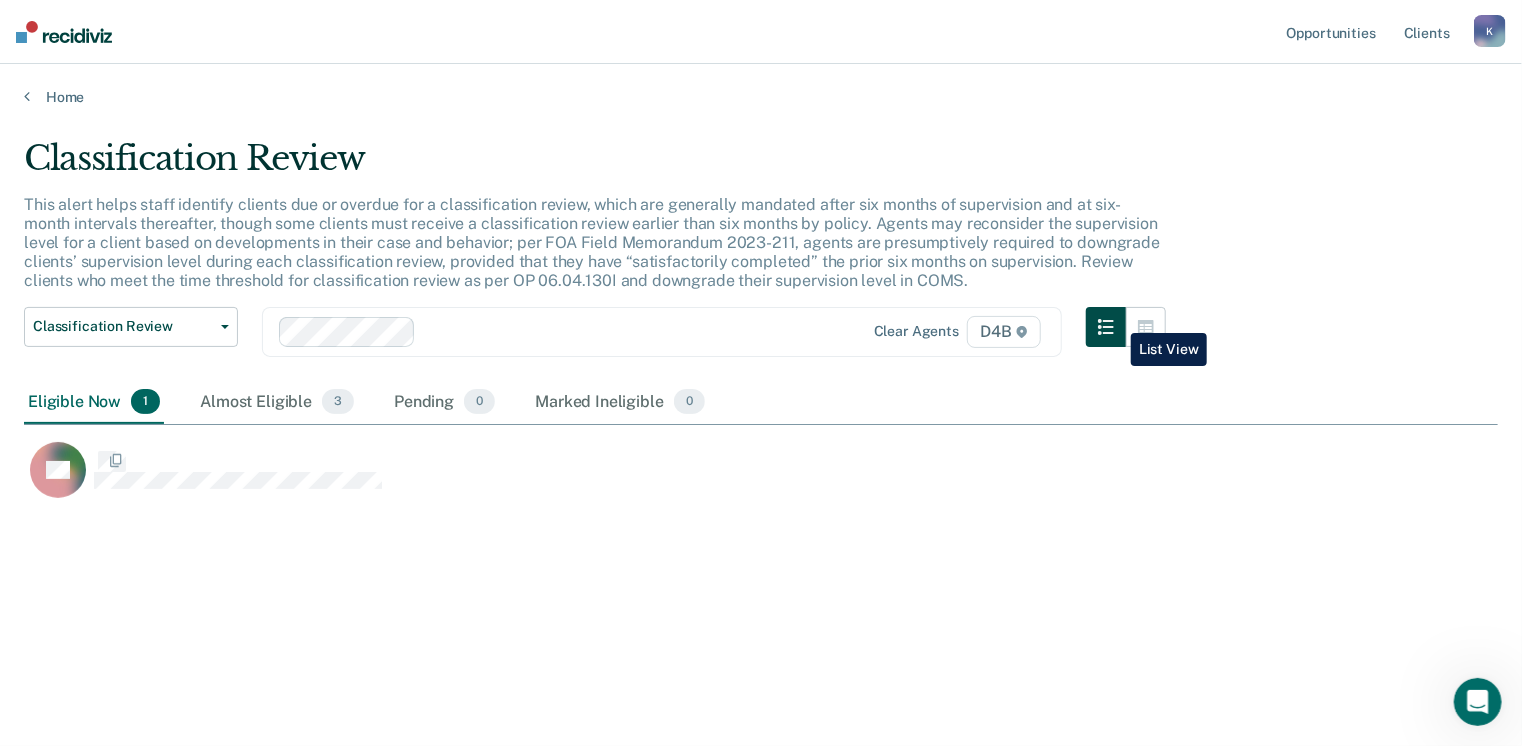 scroll, scrollTop: 16, scrollLeft: 16, axis: both 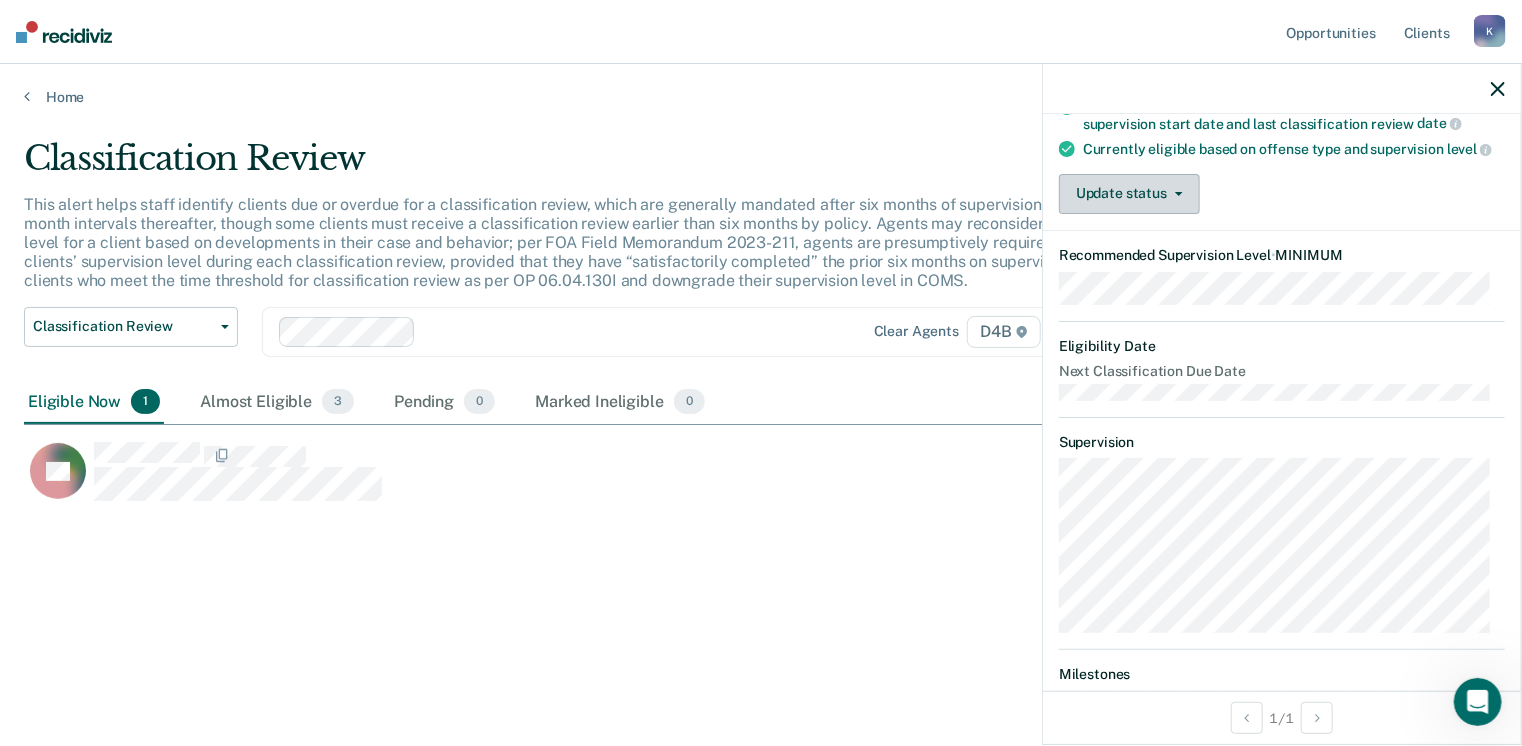 click on "Update status" at bounding box center [1129, 194] 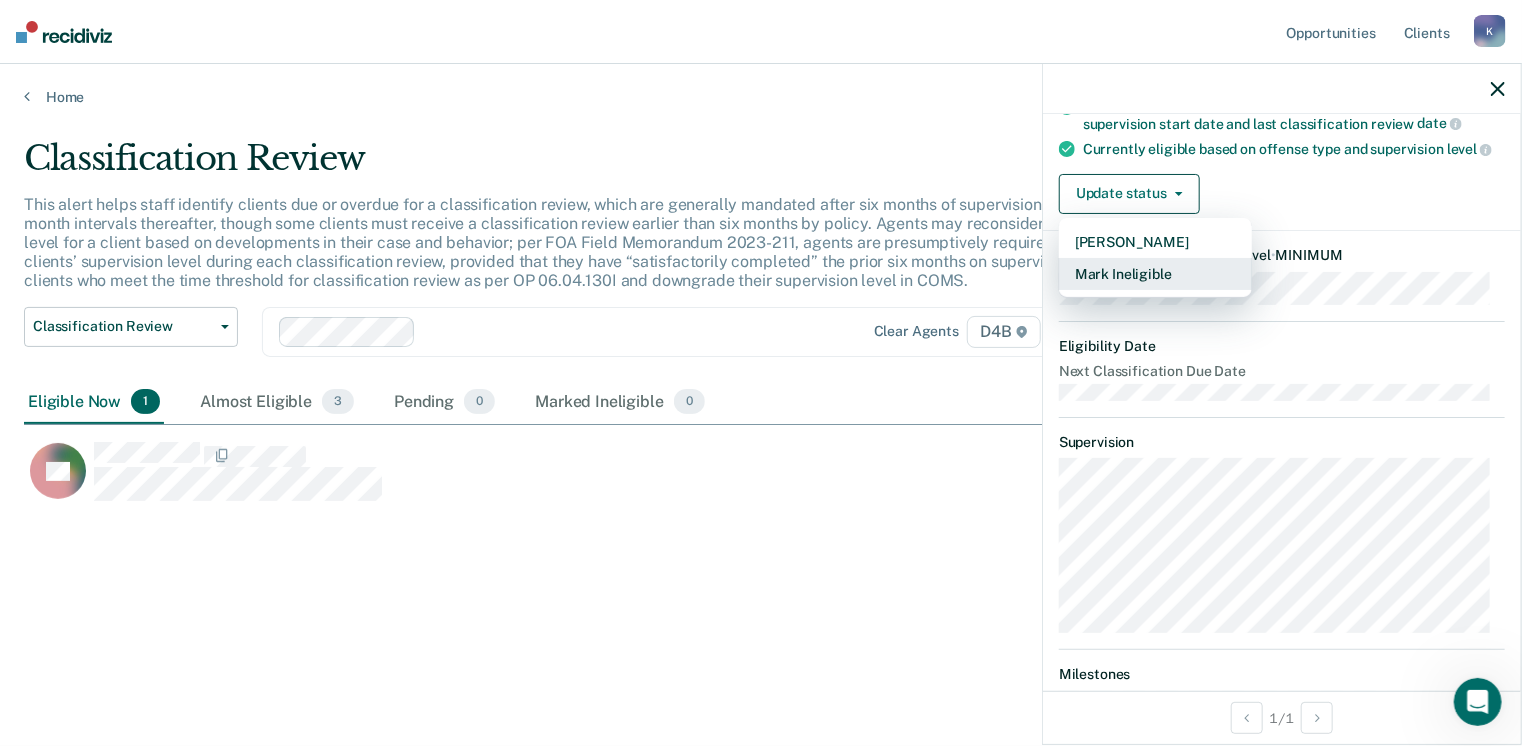 click on "Mark Ineligible" at bounding box center (1155, 274) 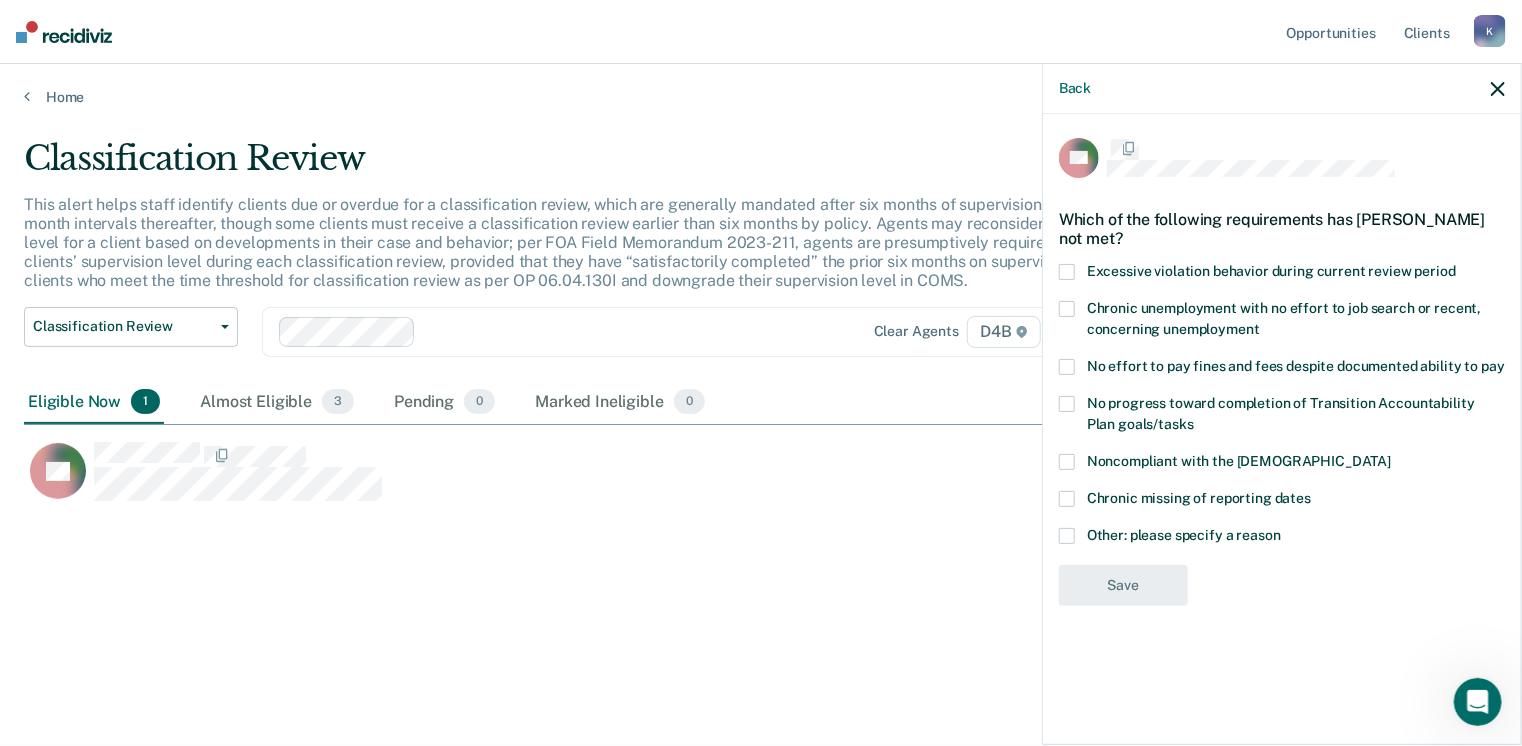 scroll, scrollTop: 0, scrollLeft: 0, axis: both 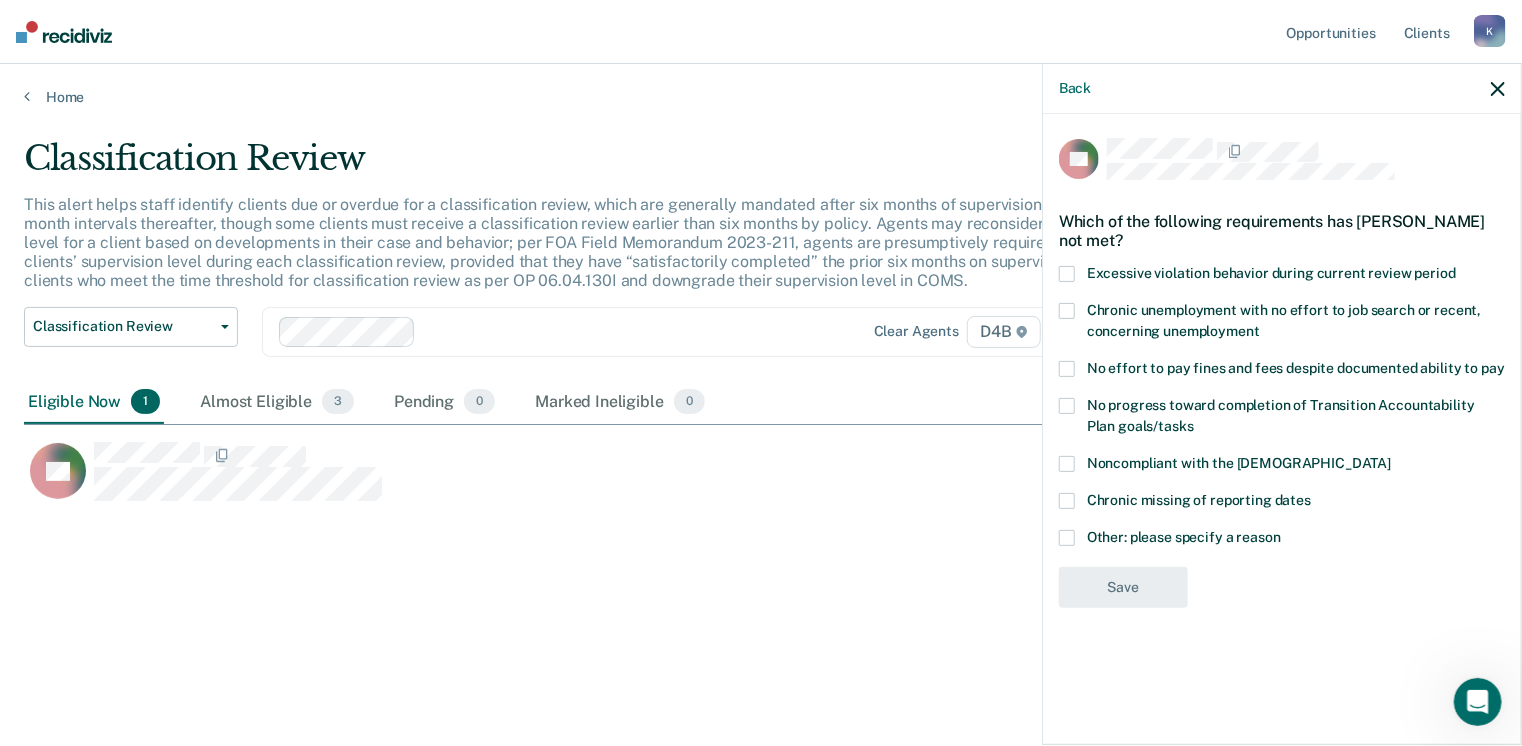 click at bounding box center [1067, 538] 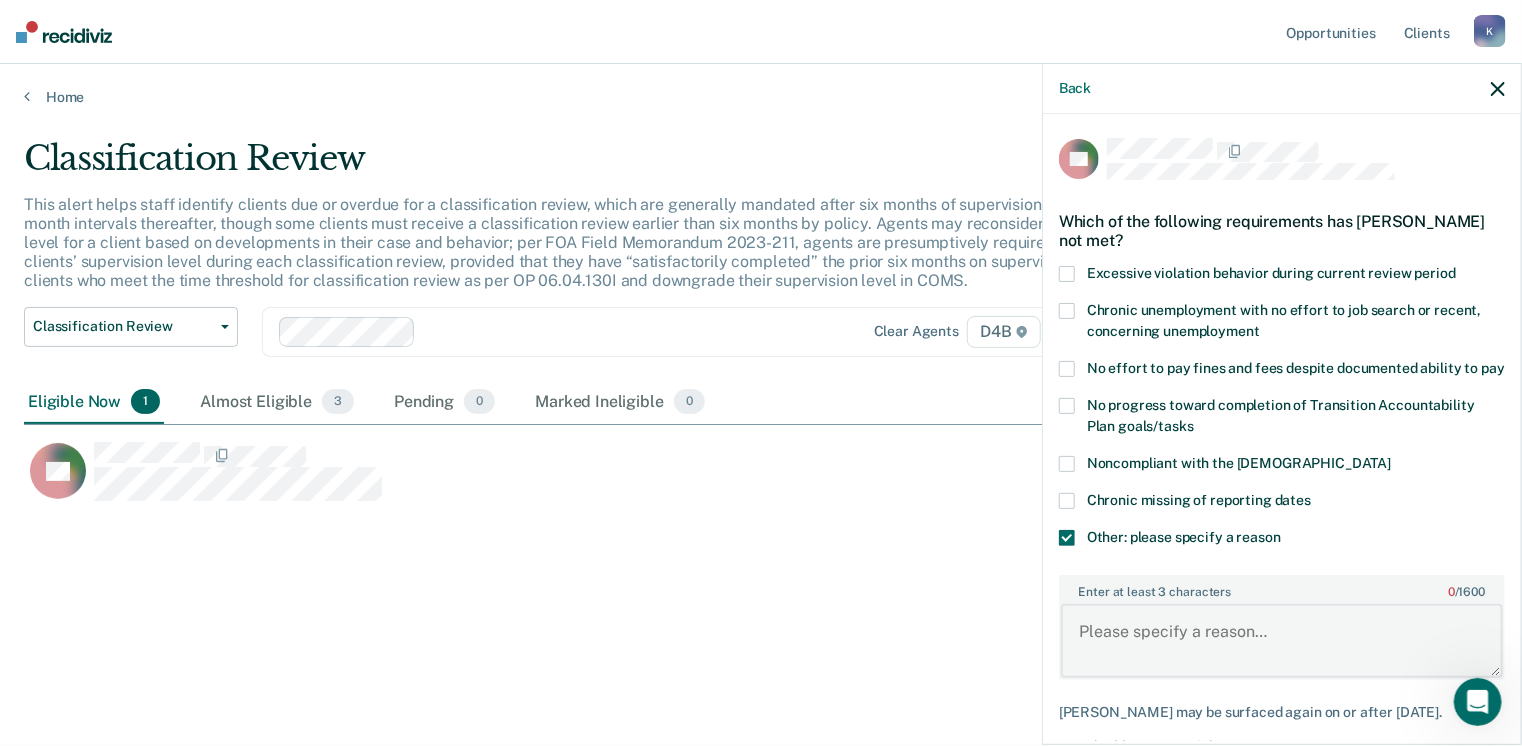 click on "Enter at least 3 characters 0  /  1600" at bounding box center [1282, 641] 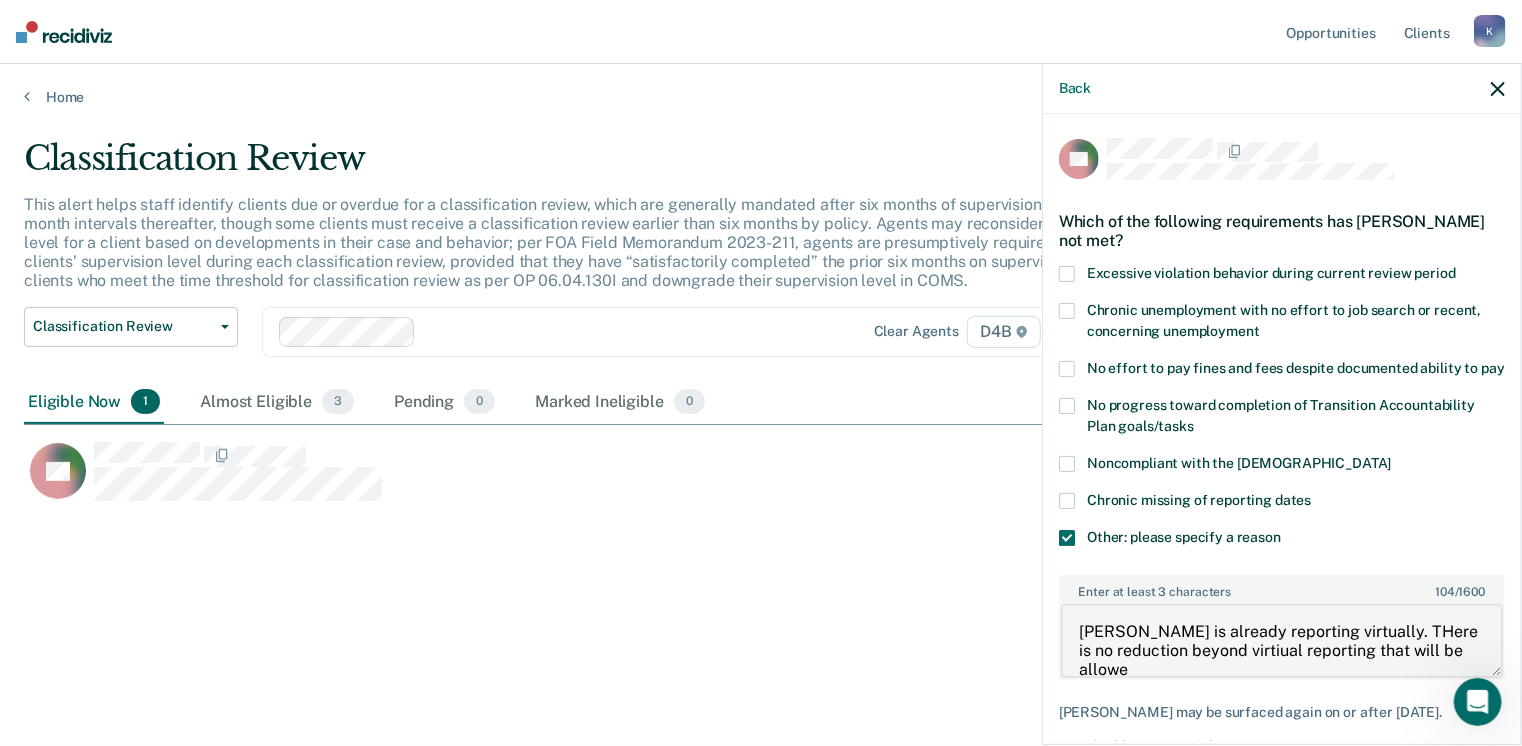 scroll, scrollTop: 4, scrollLeft: 0, axis: vertical 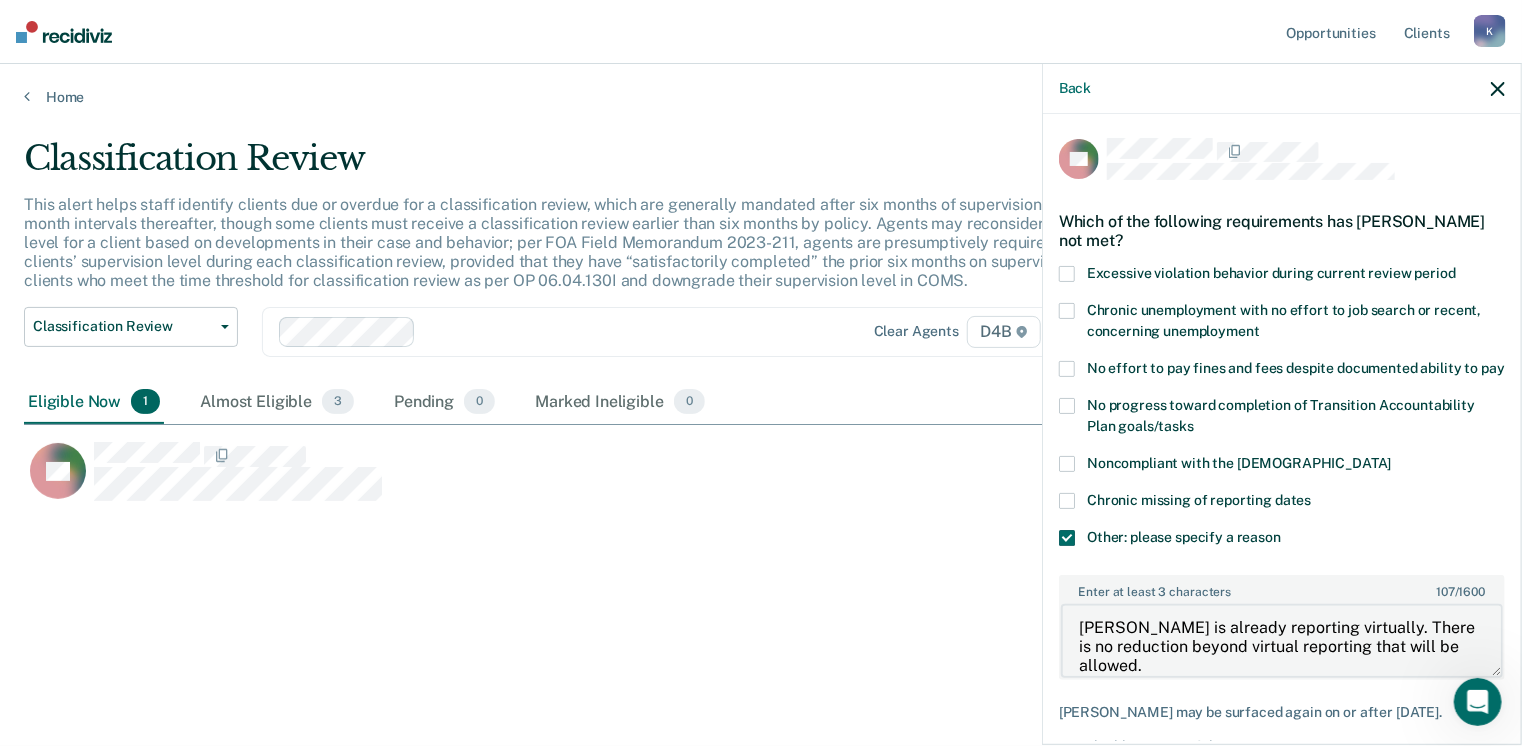type on "[PERSON_NAME] is already reporting virtually. There is no reduction beyond virtual reporting that will be allowed." 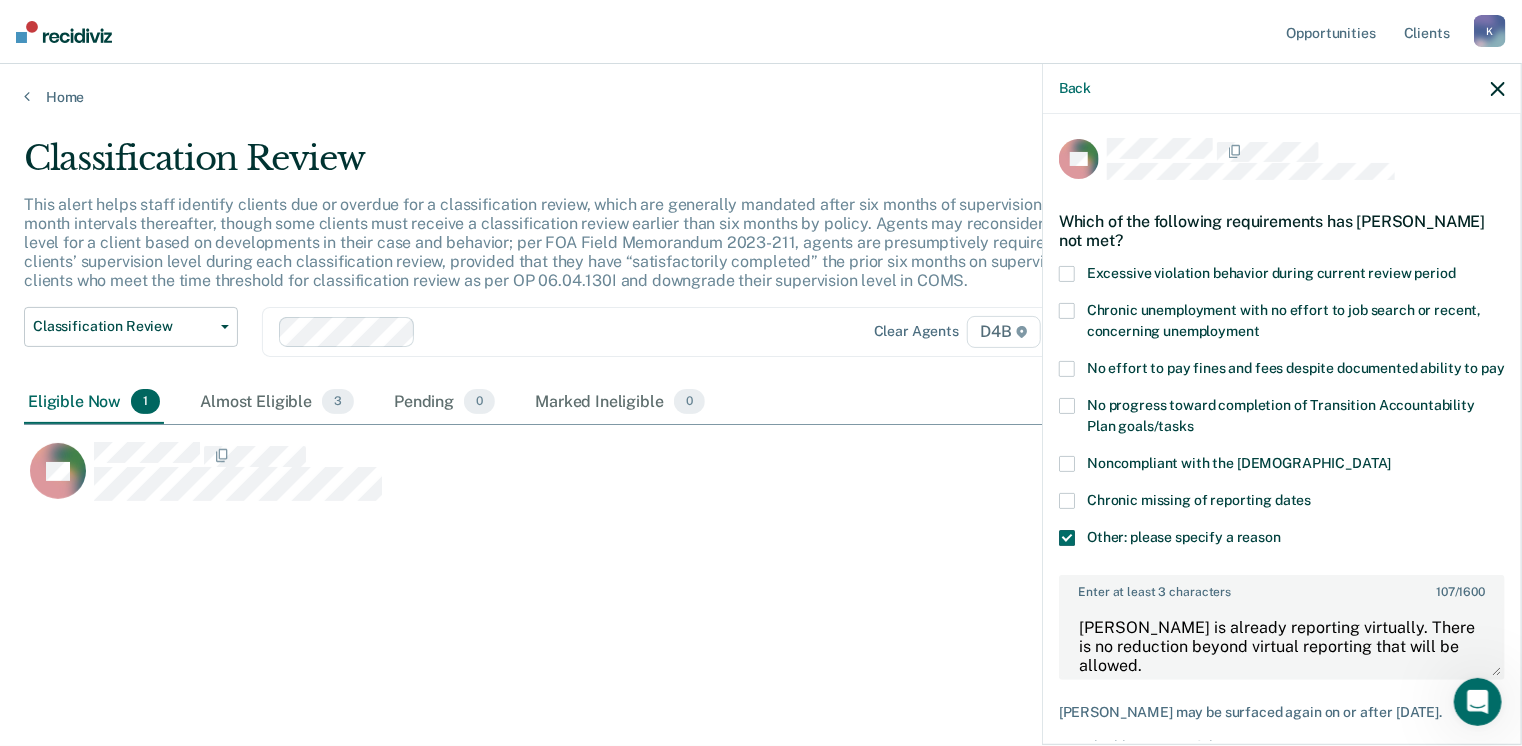 scroll, scrollTop: 123, scrollLeft: 0, axis: vertical 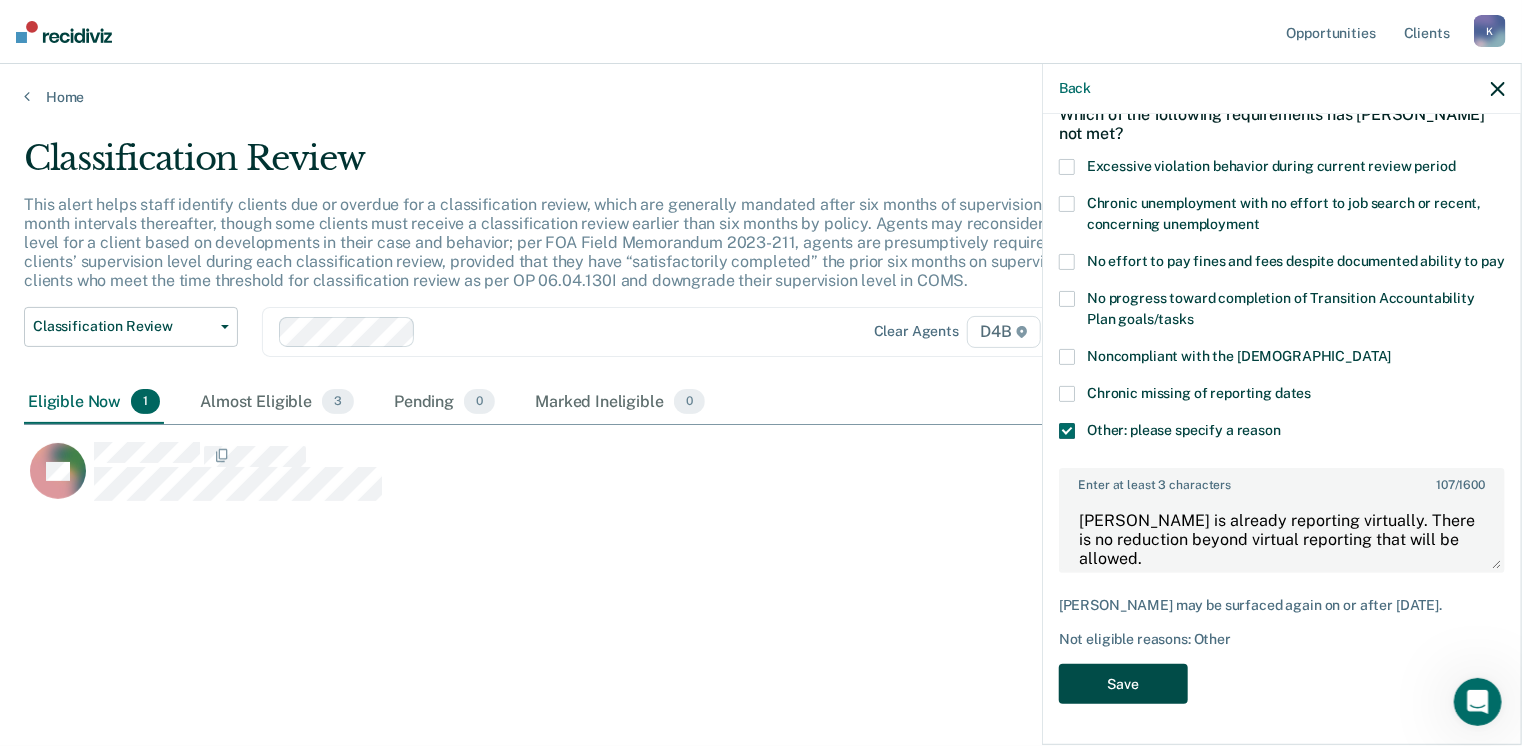 click on "Save" at bounding box center (1123, 684) 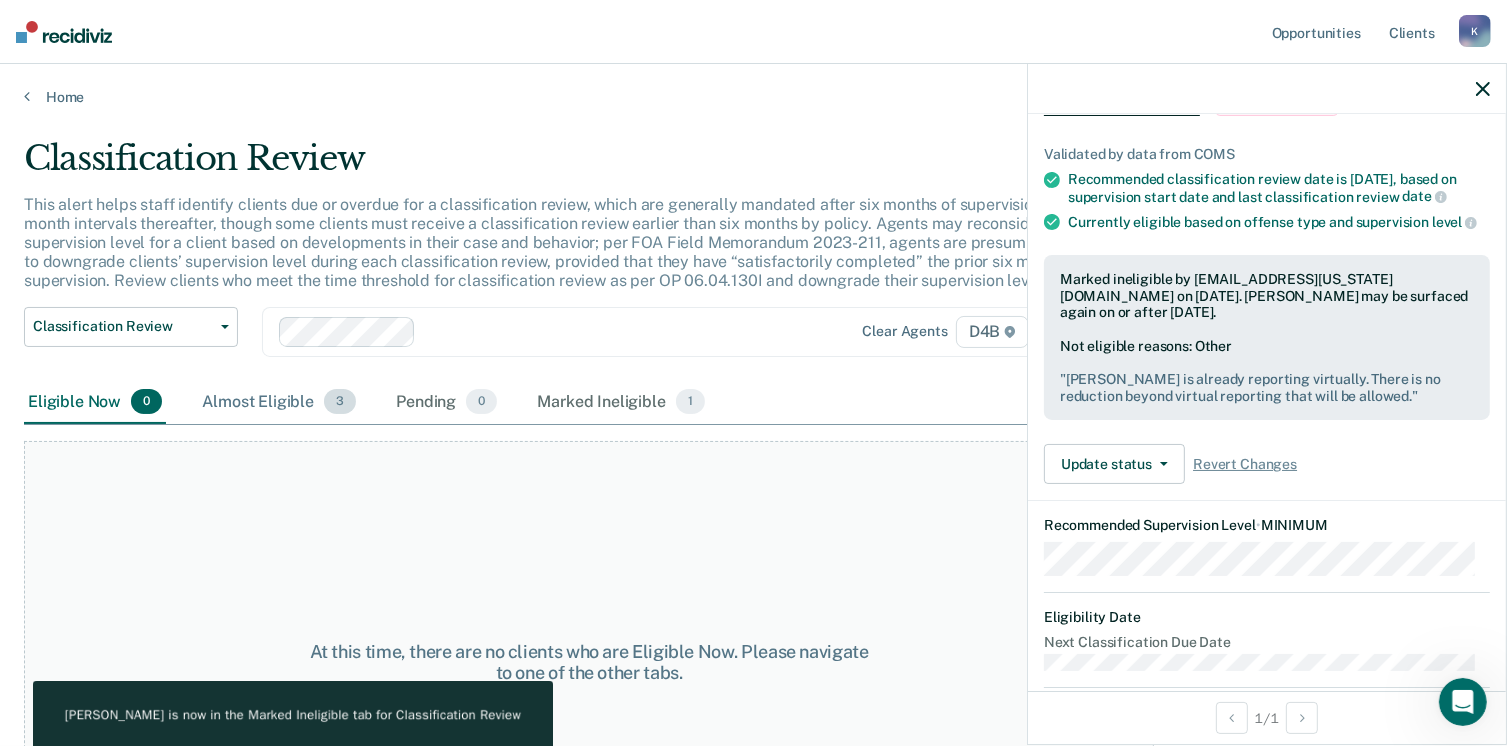 click on "Almost Eligible 3" at bounding box center (279, 403) 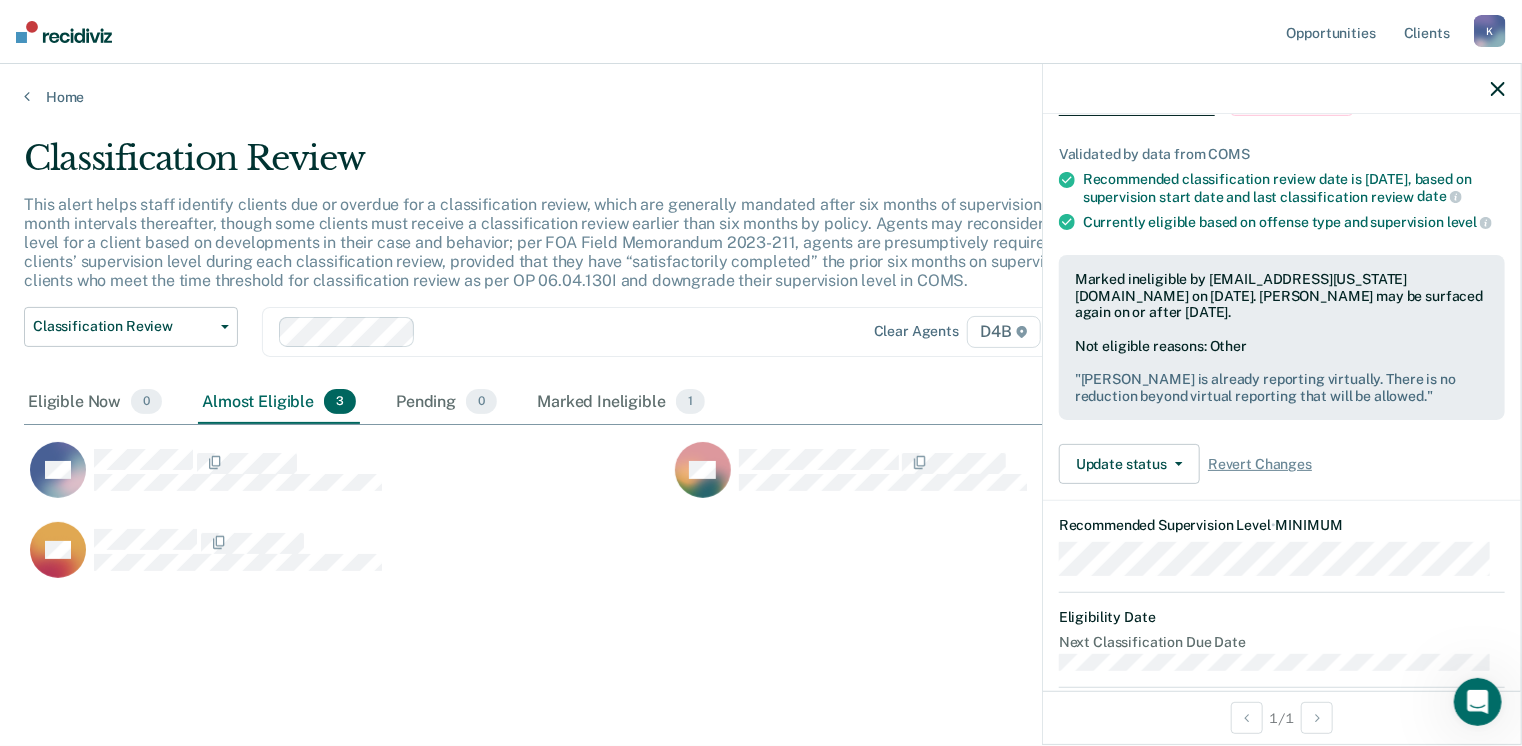 scroll, scrollTop: 16, scrollLeft: 16, axis: both 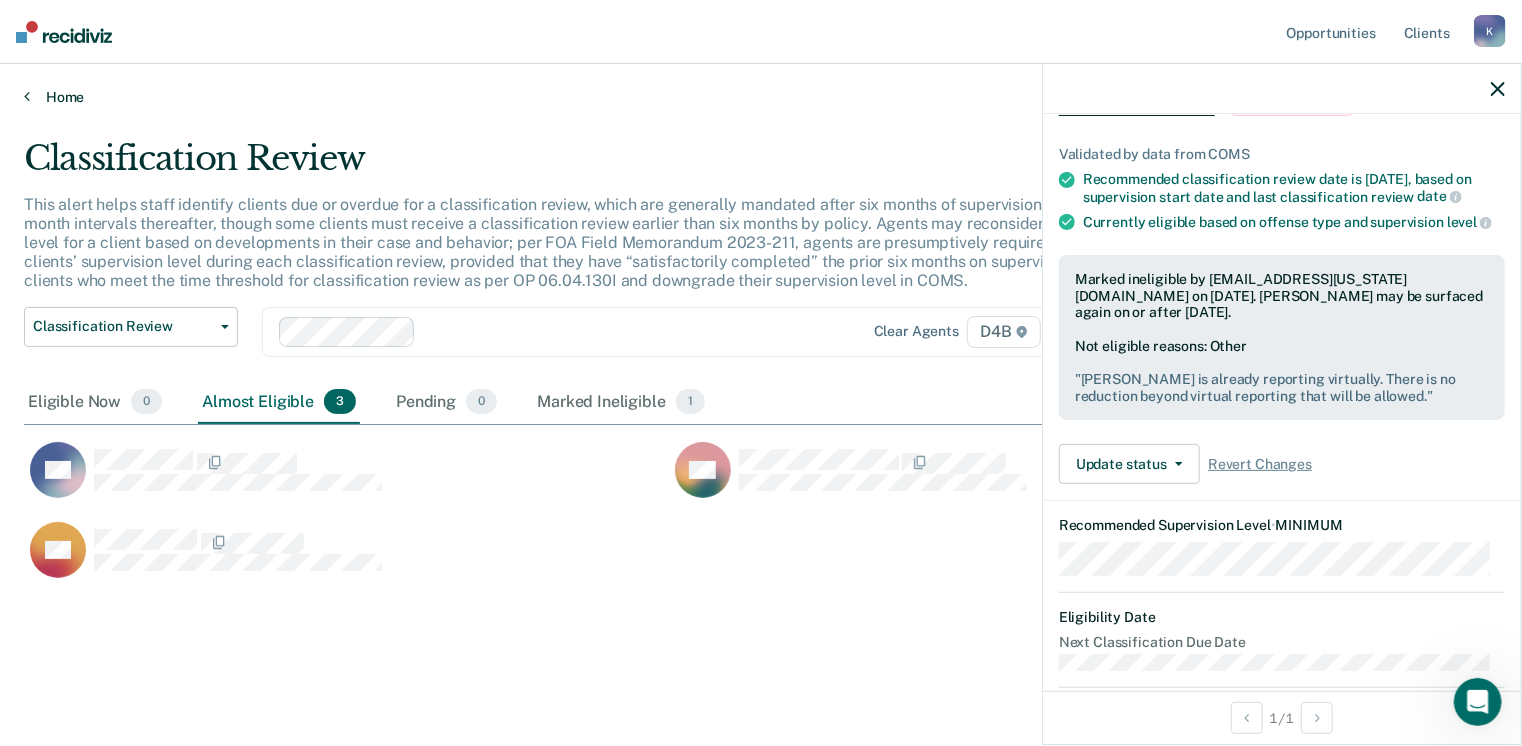 click on "Home" at bounding box center [761, 97] 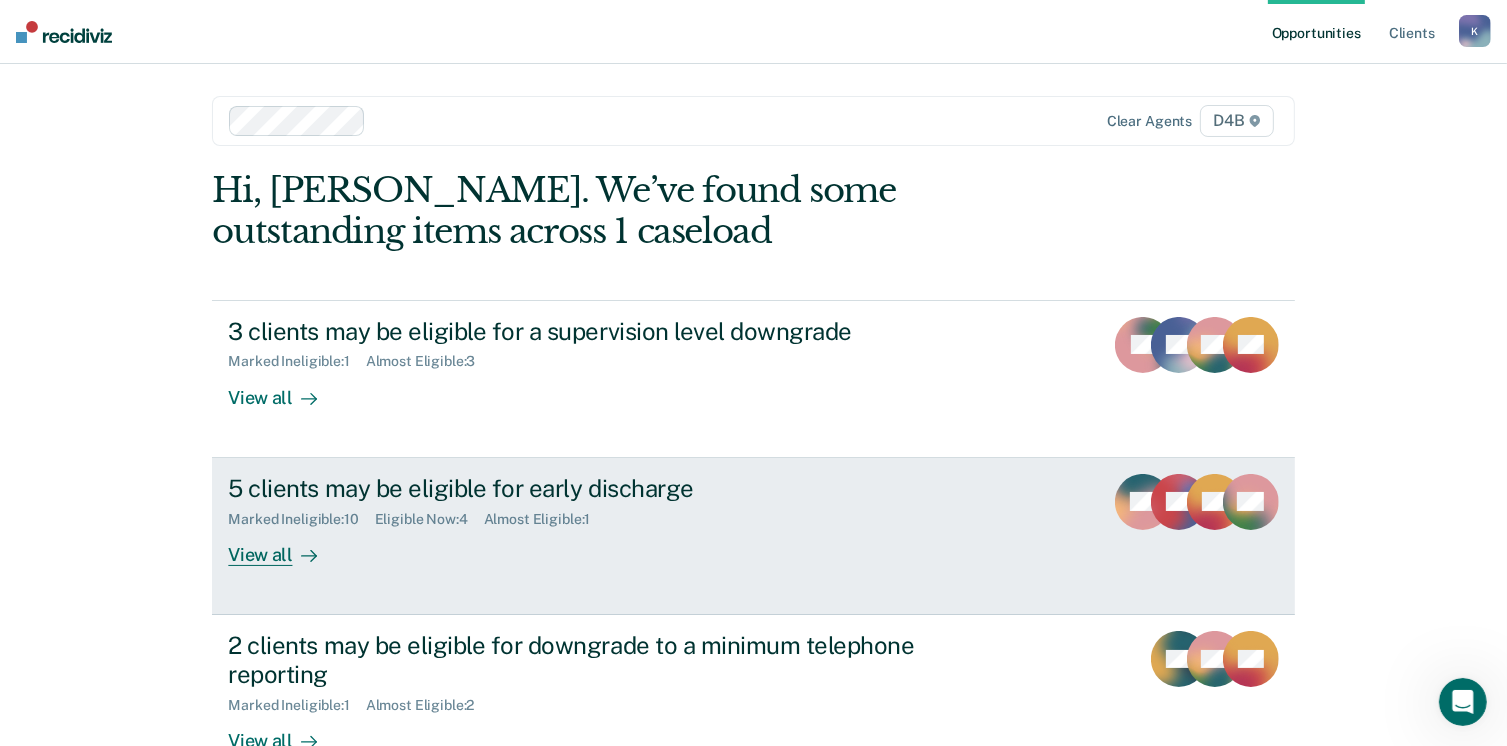 click on "5 clients may be eligible for early discharge" at bounding box center (579, 488) 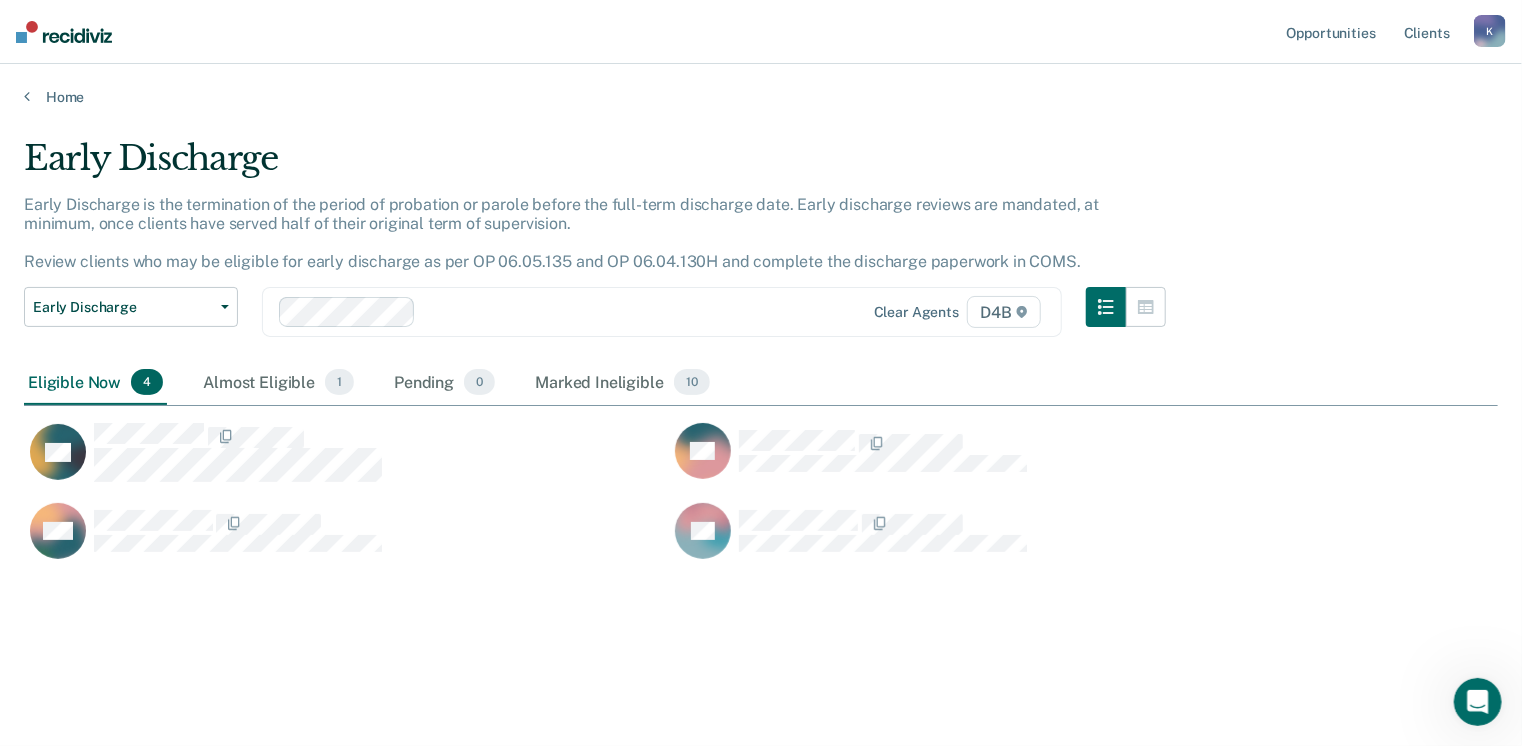 scroll, scrollTop: 16, scrollLeft: 16, axis: both 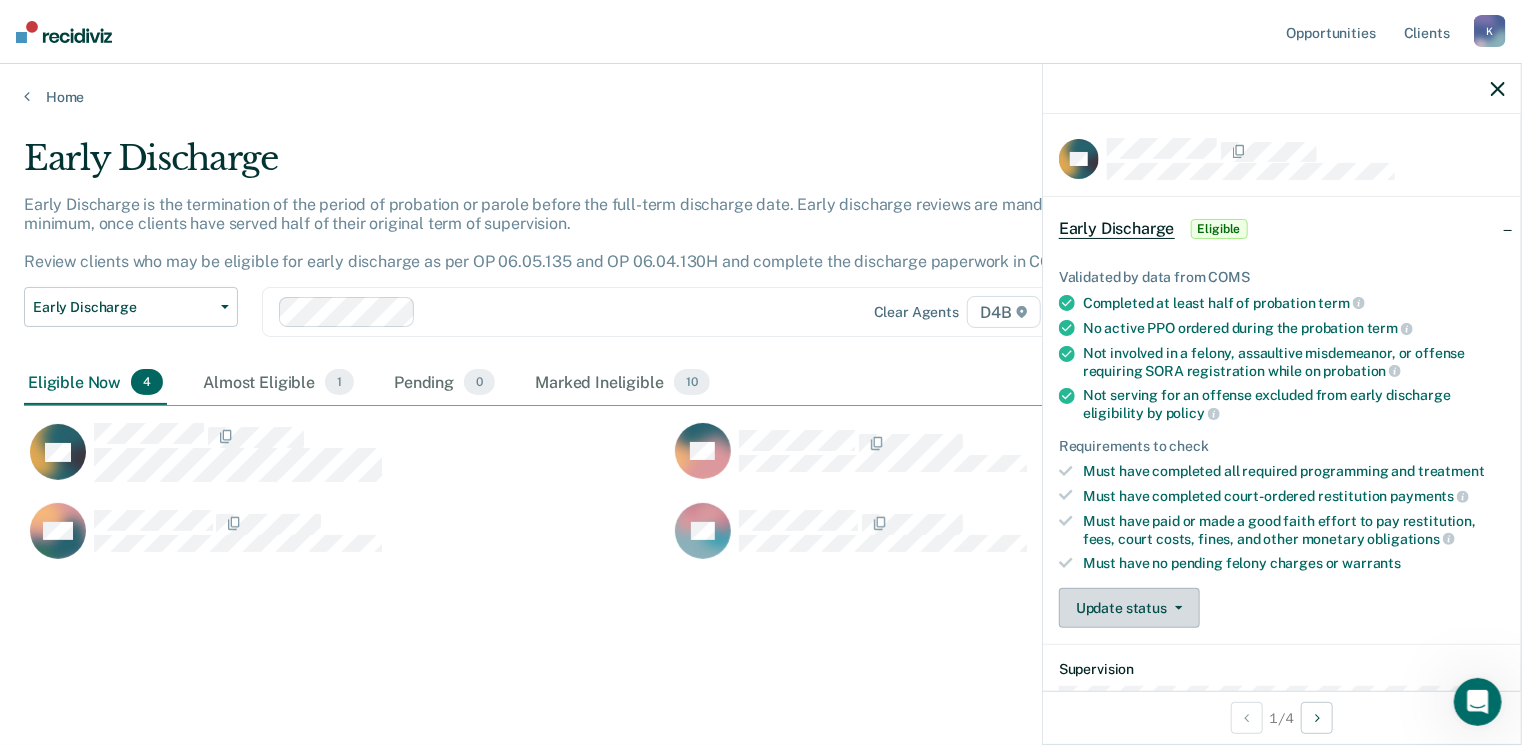 click on "Update status" at bounding box center [1129, 608] 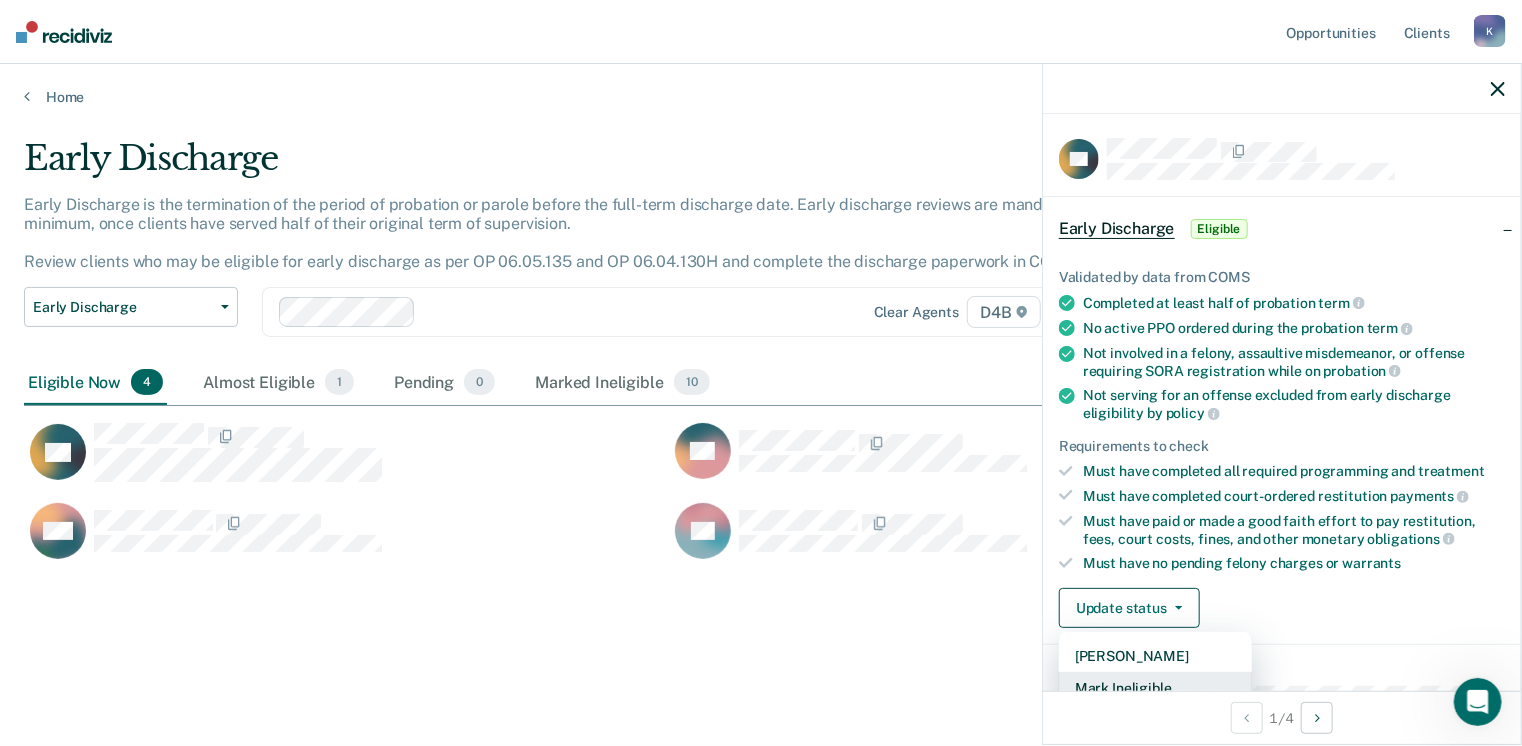 scroll, scrollTop: 5, scrollLeft: 0, axis: vertical 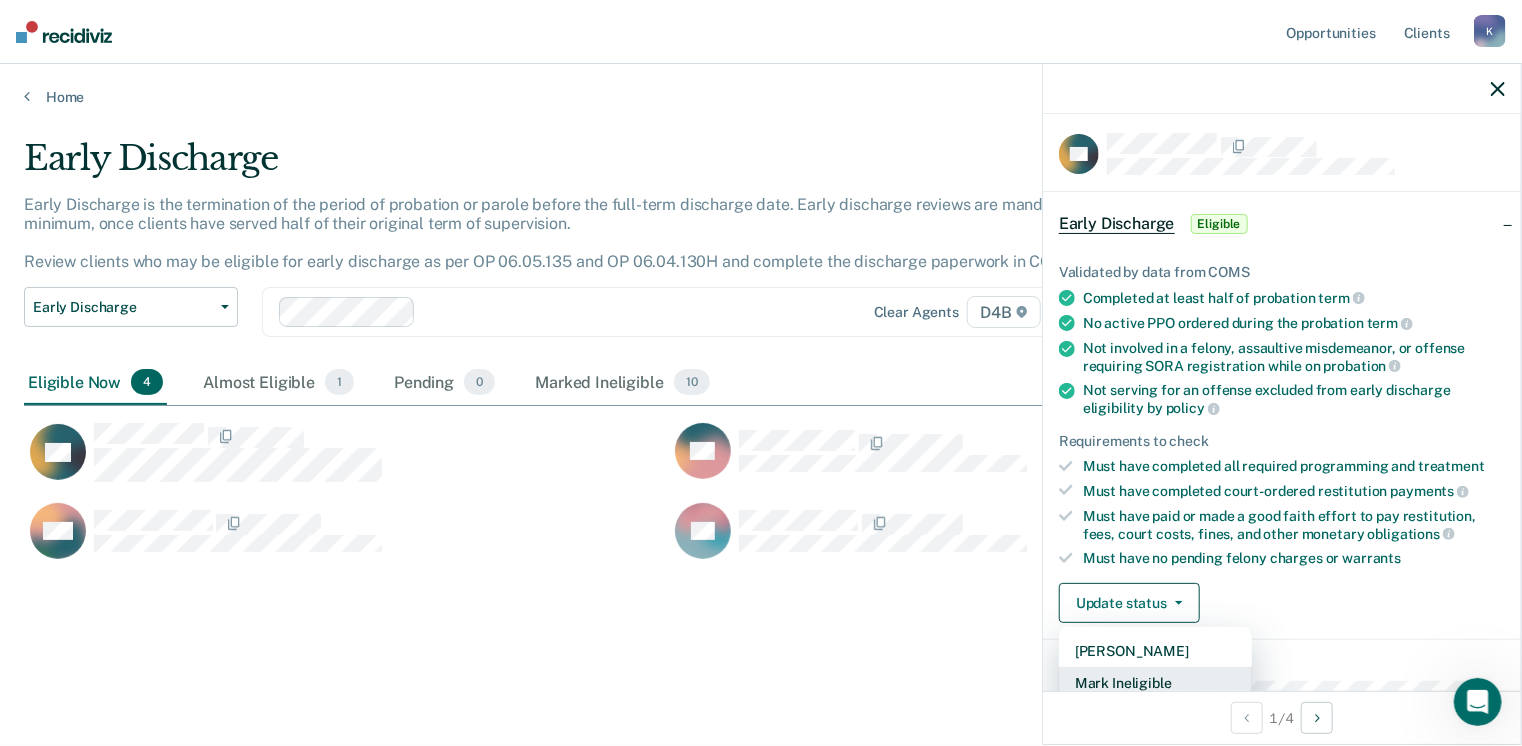 click on "Mark Ineligible" at bounding box center [1155, 683] 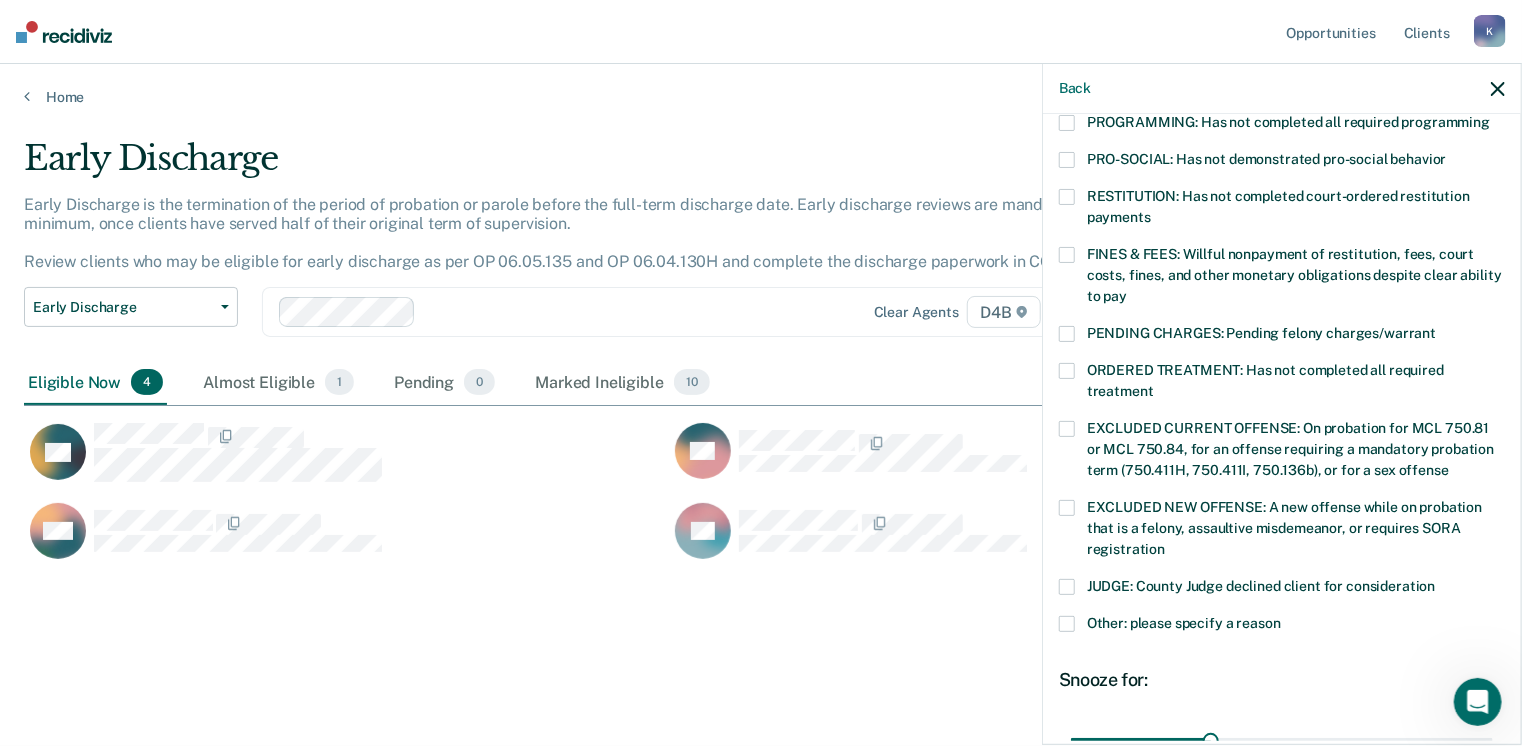 scroll, scrollTop: 459, scrollLeft: 0, axis: vertical 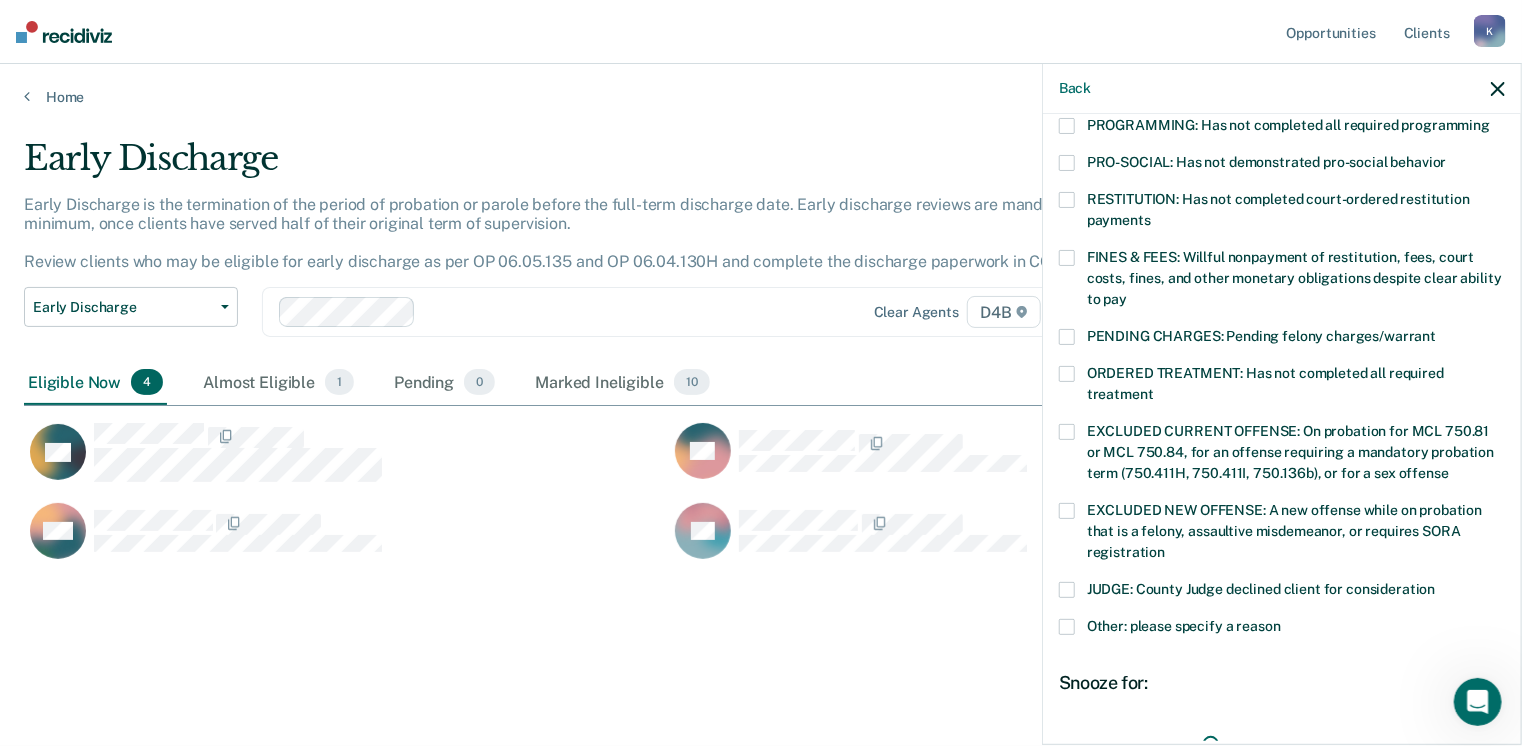 click at bounding box center [1067, 258] 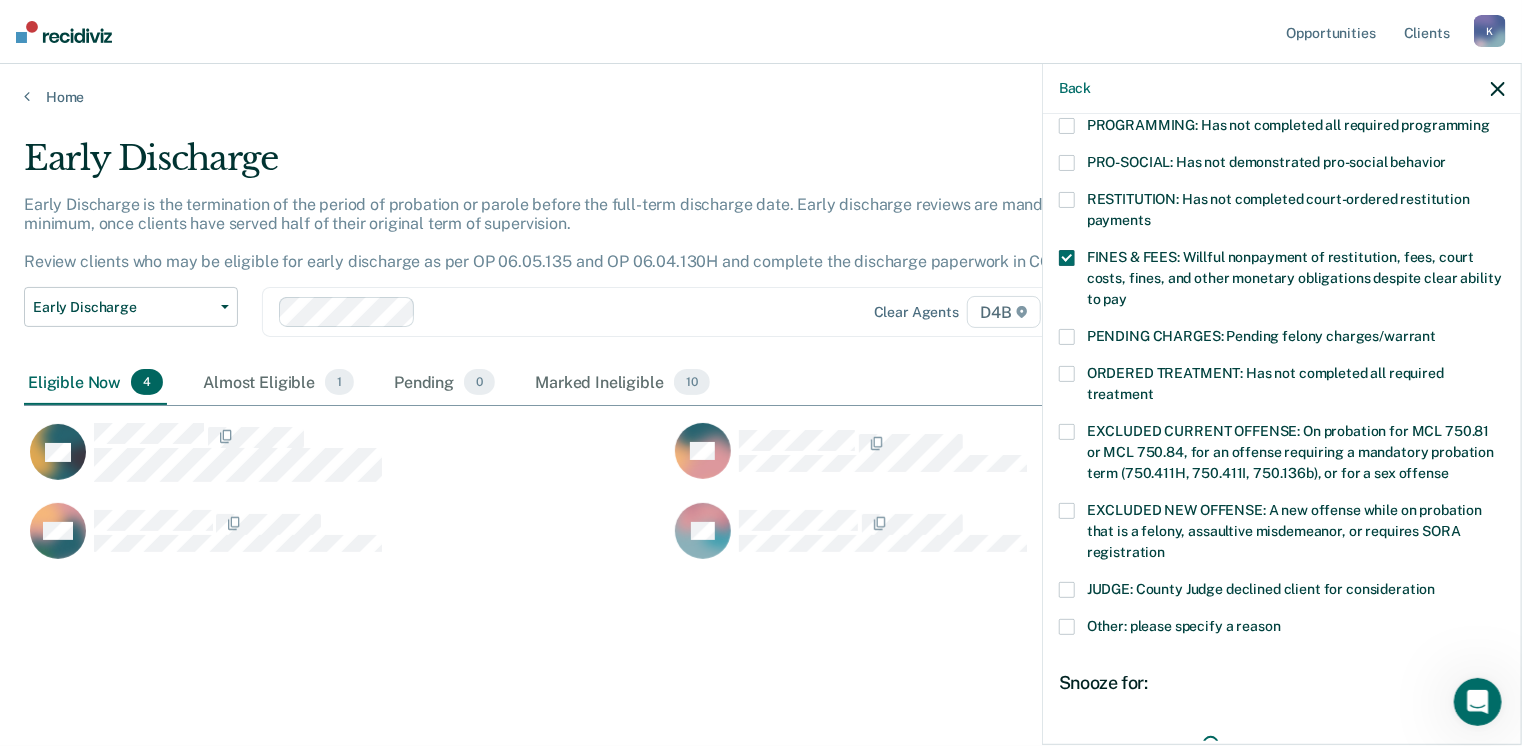 scroll, scrollTop: 630, scrollLeft: 0, axis: vertical 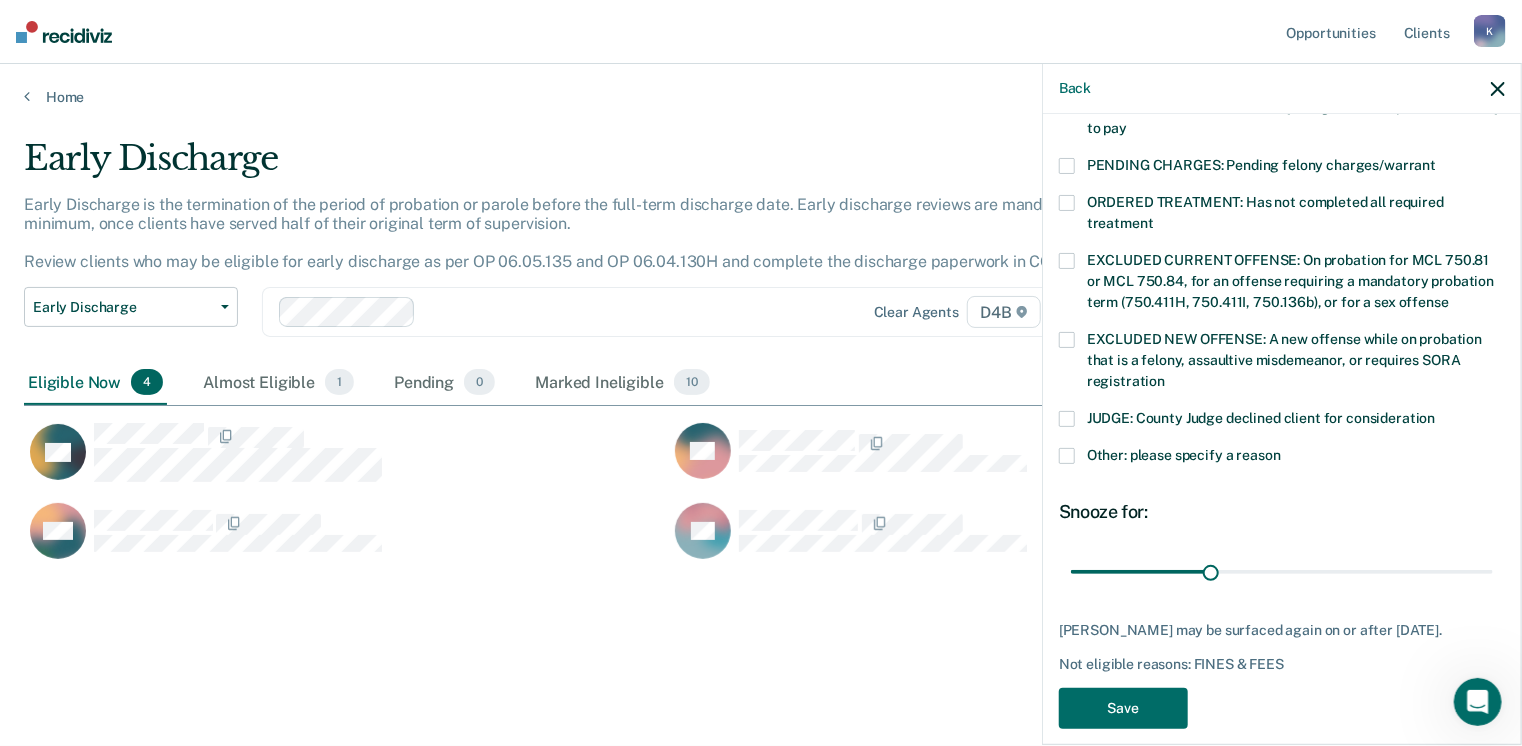 click at bounding box center (1067, 456) 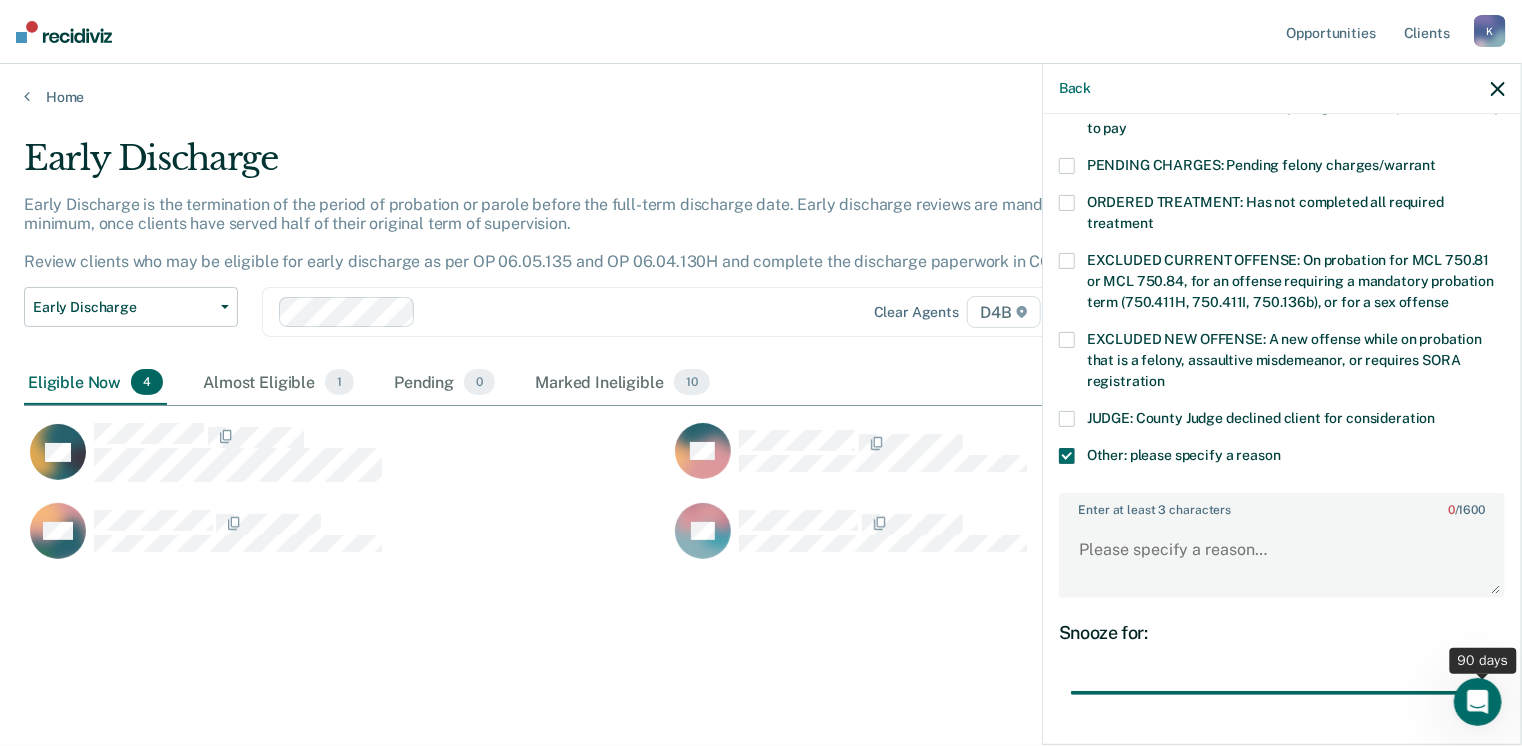 drag, startPoint x: 1204, startPoint y: 670, endPoint x: 1614, endPoint y: 494, distance: 446.17932 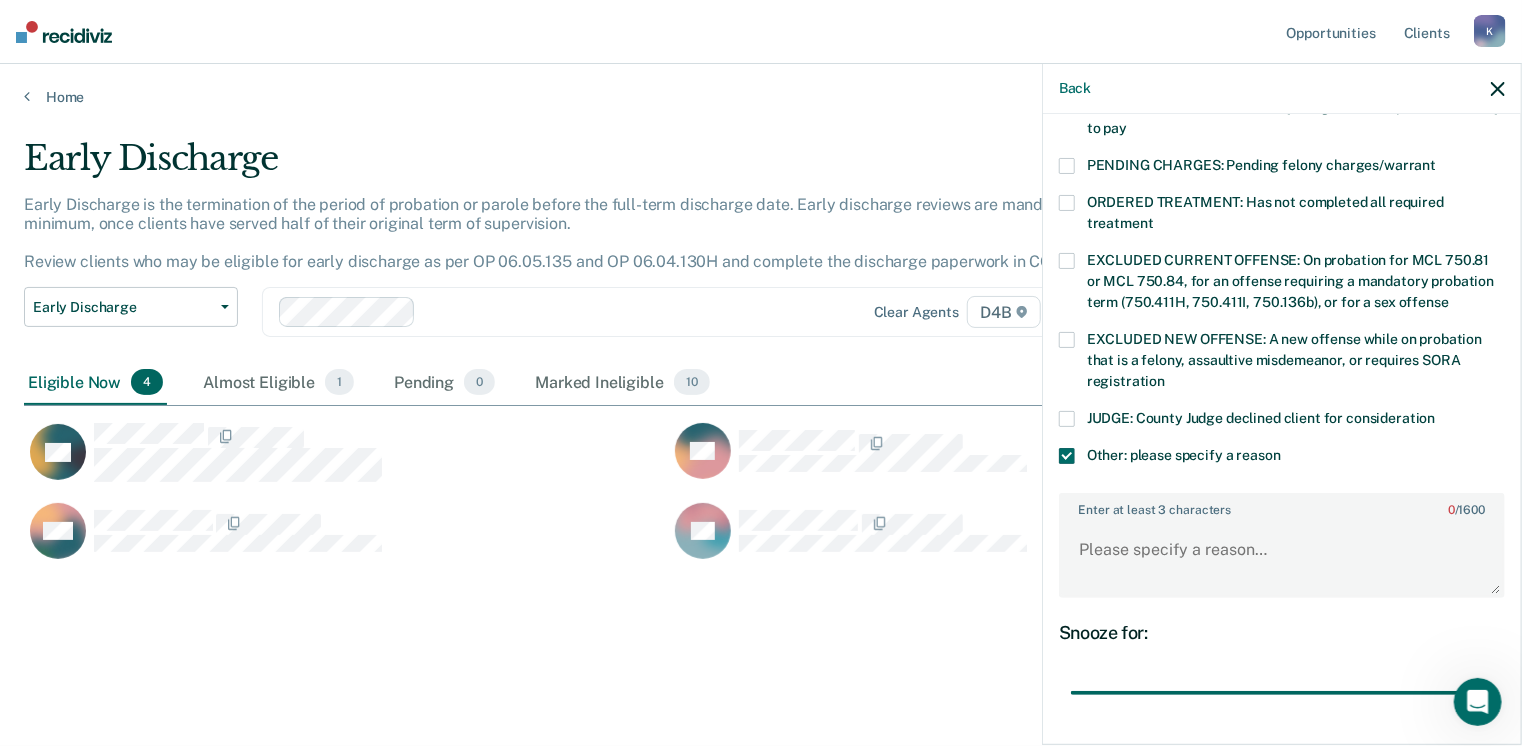 click on "Enter at least 3 characters 0  /  1600" at bounding box center (1282, 545) 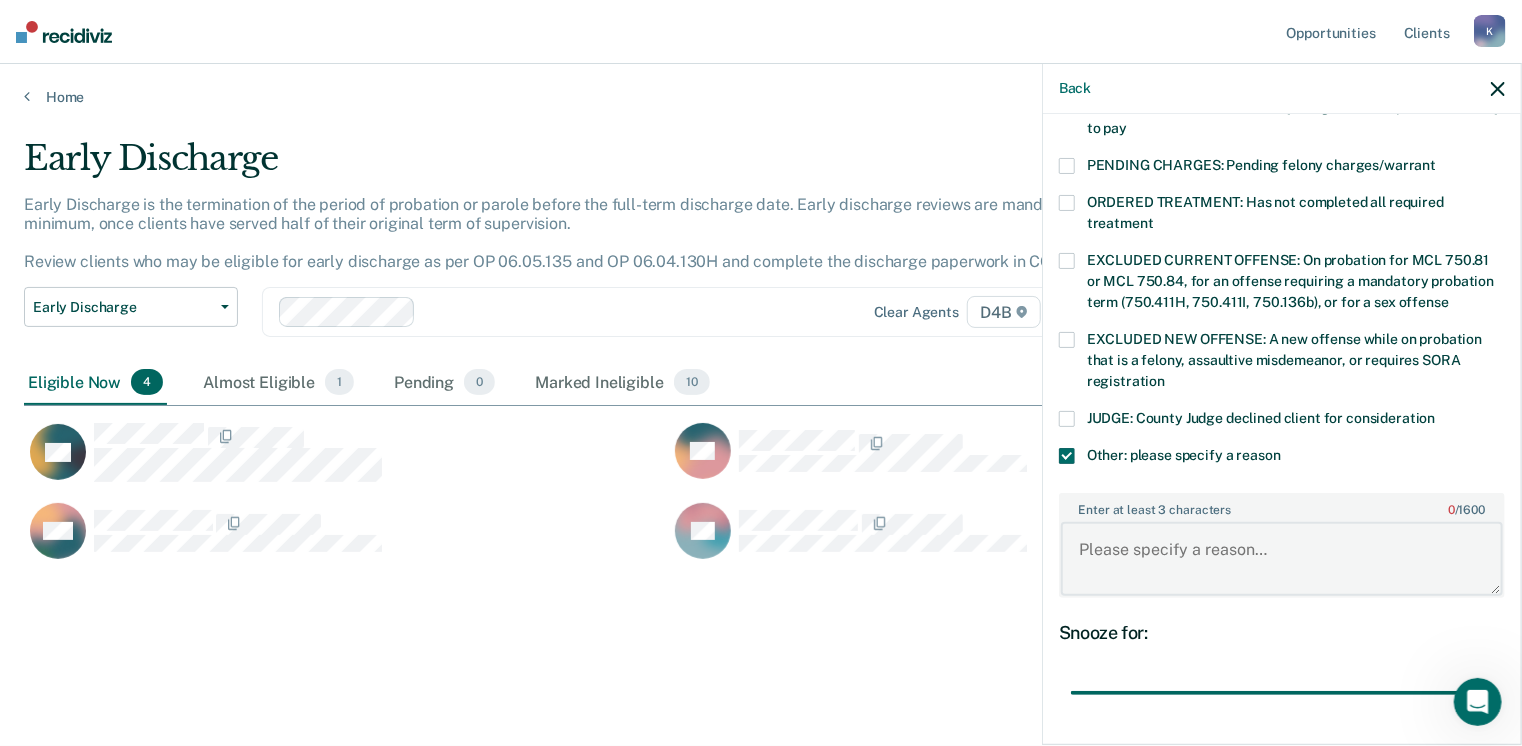 click on "Enter at least 3 characters 0  /  1600" at bounding box center [1282, 559] 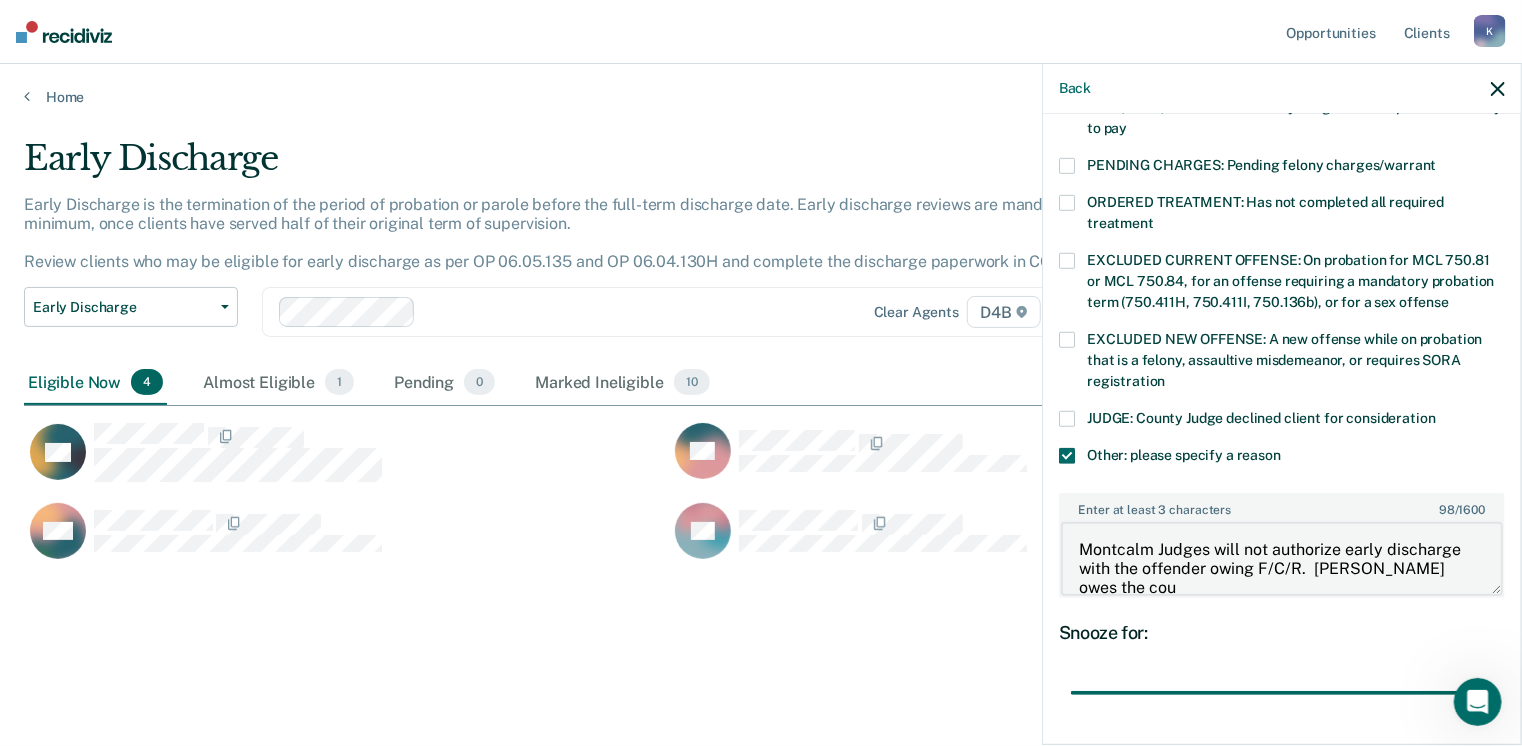 scroll, scrollTop: 3, scrollLeft: 0, axis: vertical 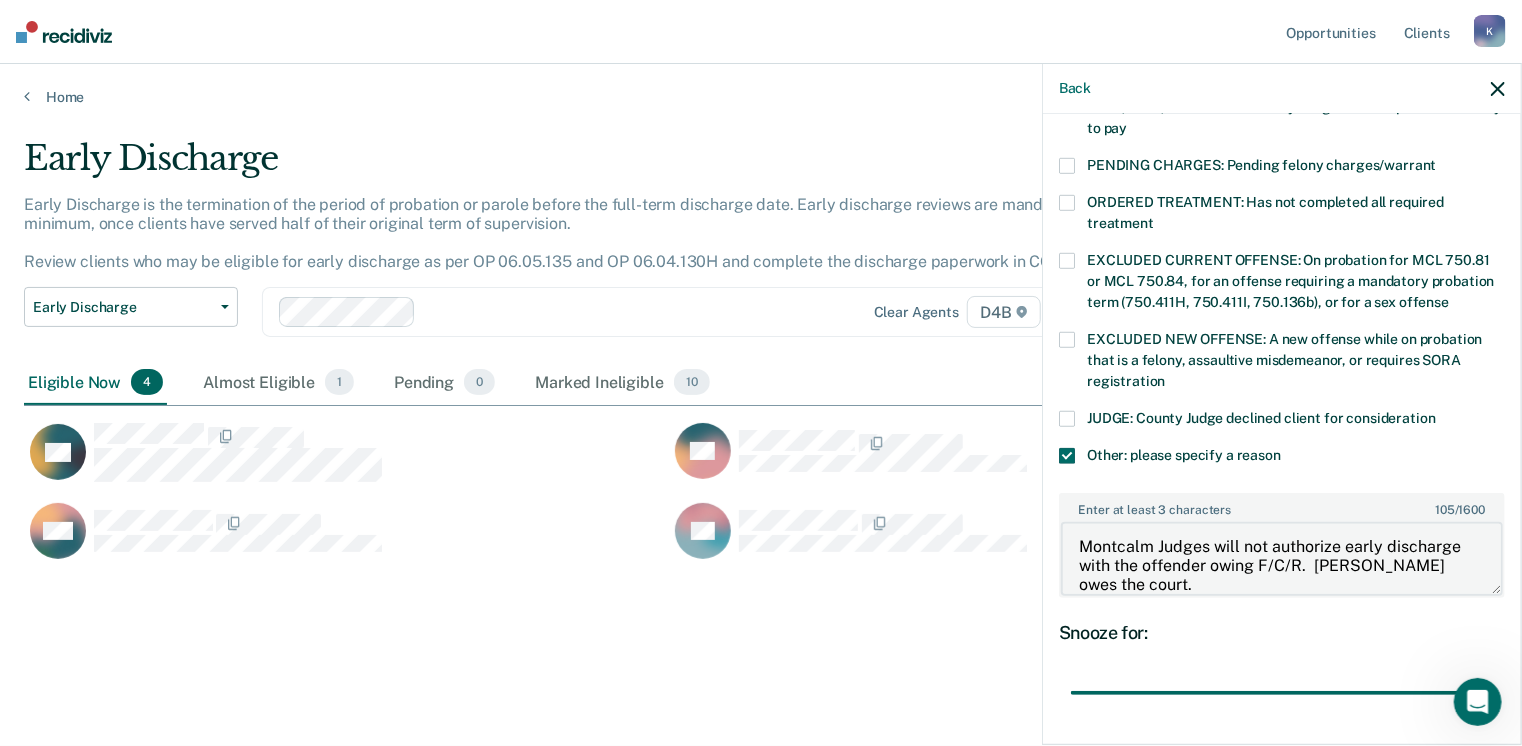 type on "Montcalm Judges will not authorize early discharge with the offender owing F/C/R.  [PERSON_NAME] owes the court." 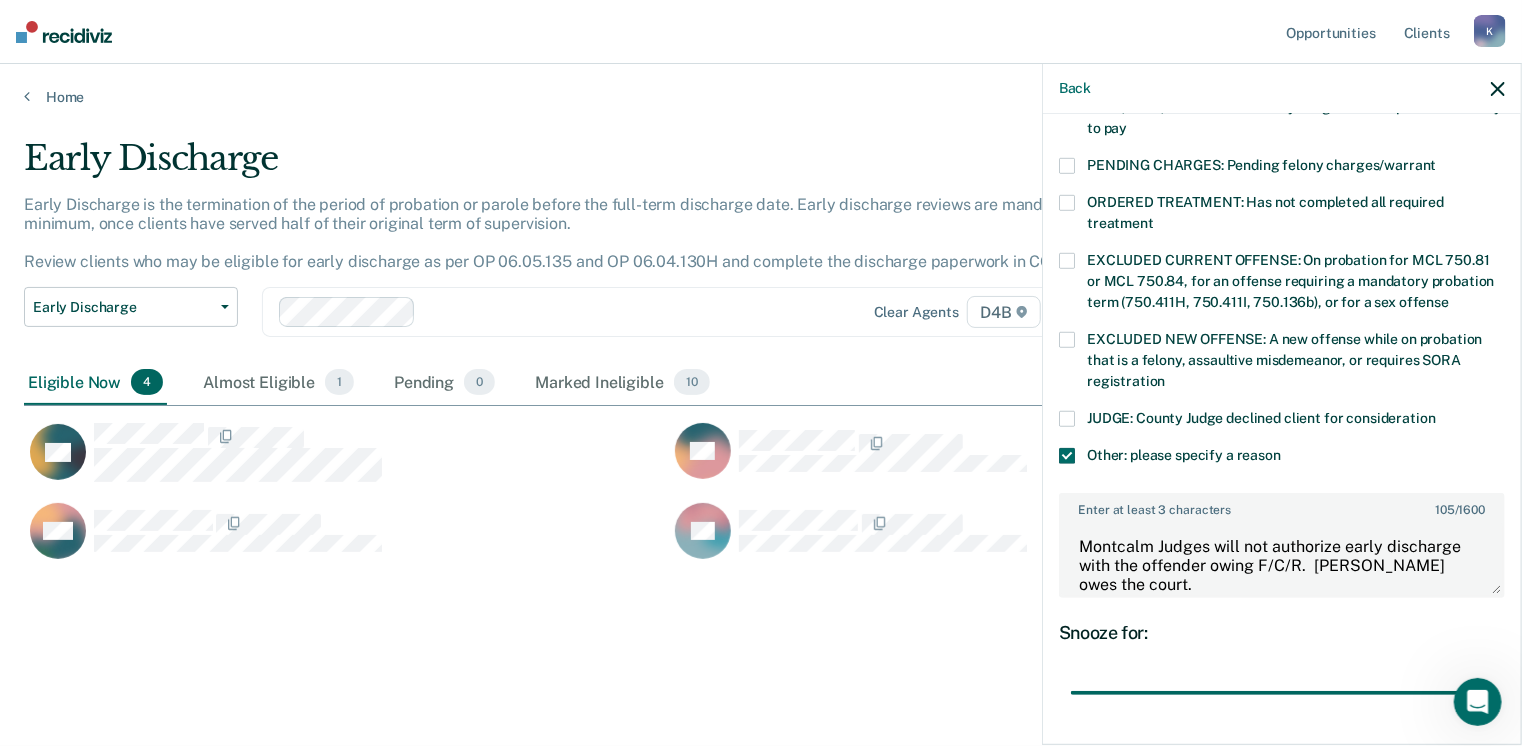 scroll, scrollTop: 749, scrollLeft: 0, axis: vertical 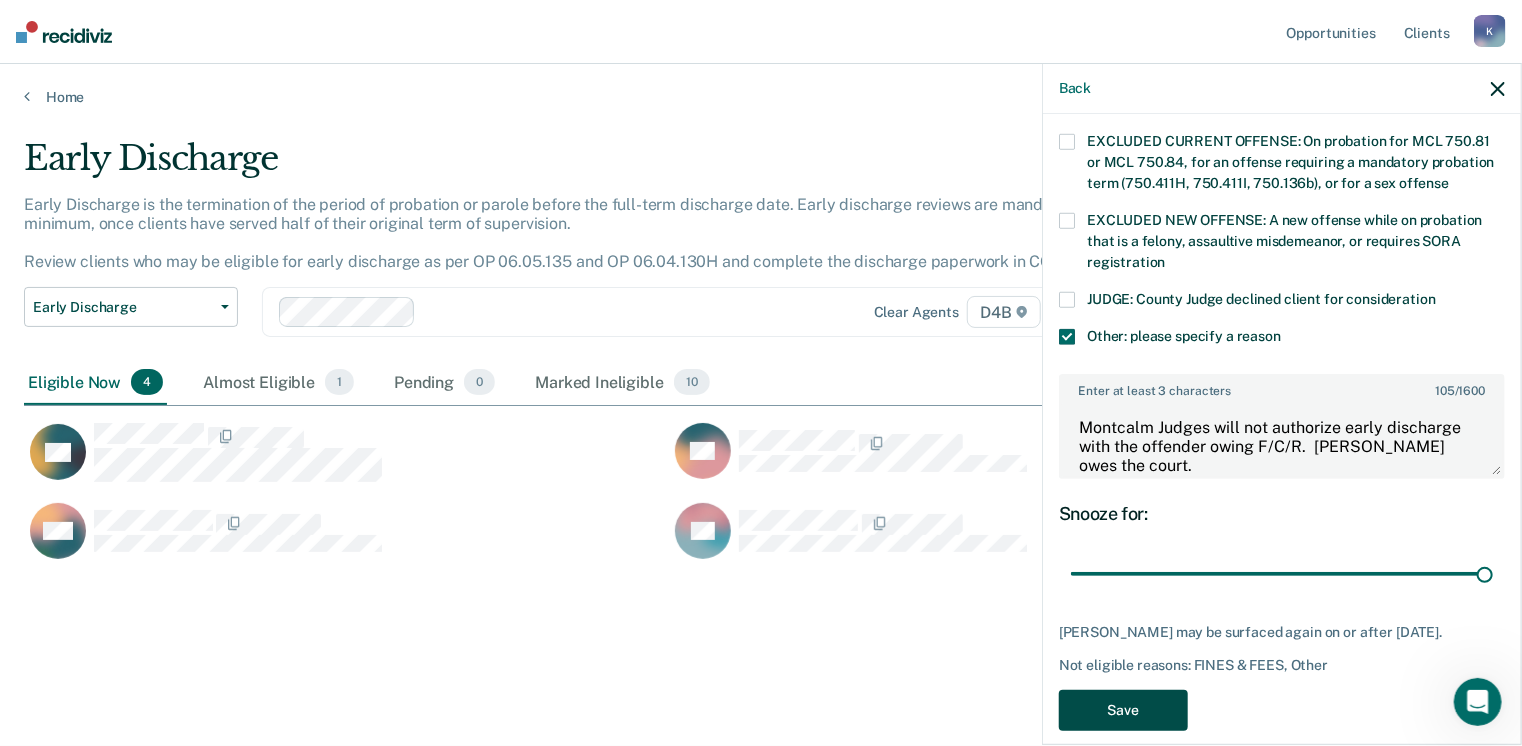 click on "Save" at bounding box center [1123, 710] 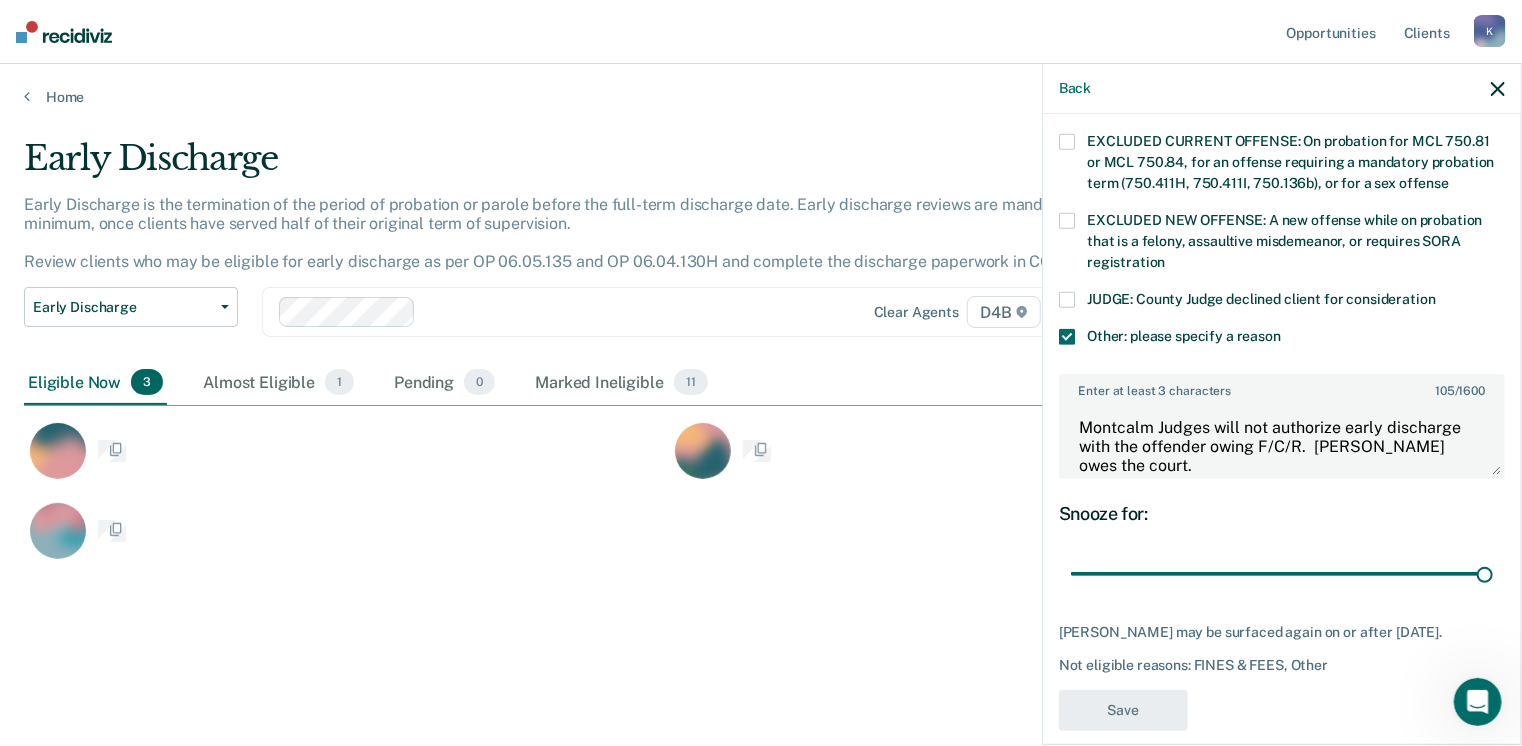 scroll, scrollTop: 568, scrollLeft: 0, axis: vertical 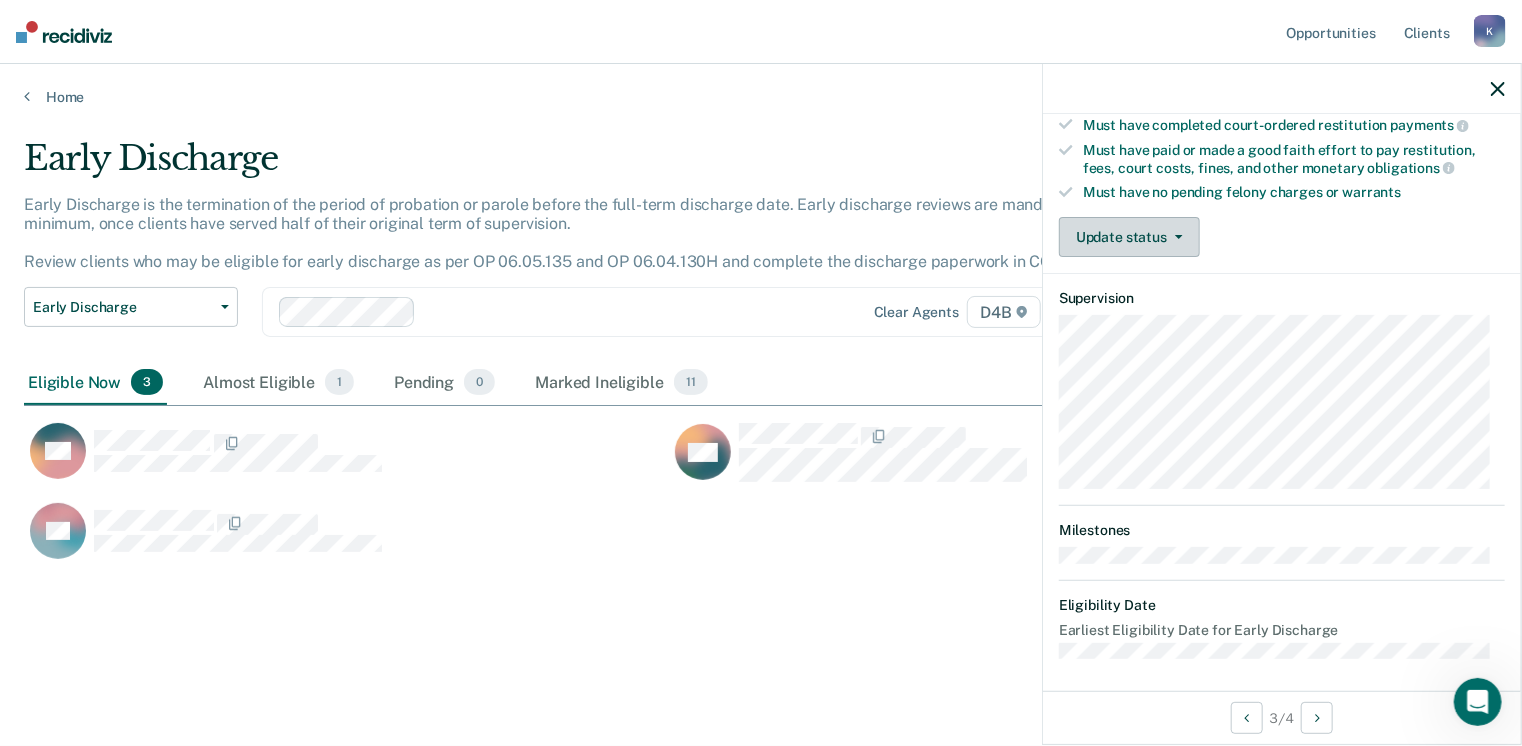 click at bounding box center (1175, 237) 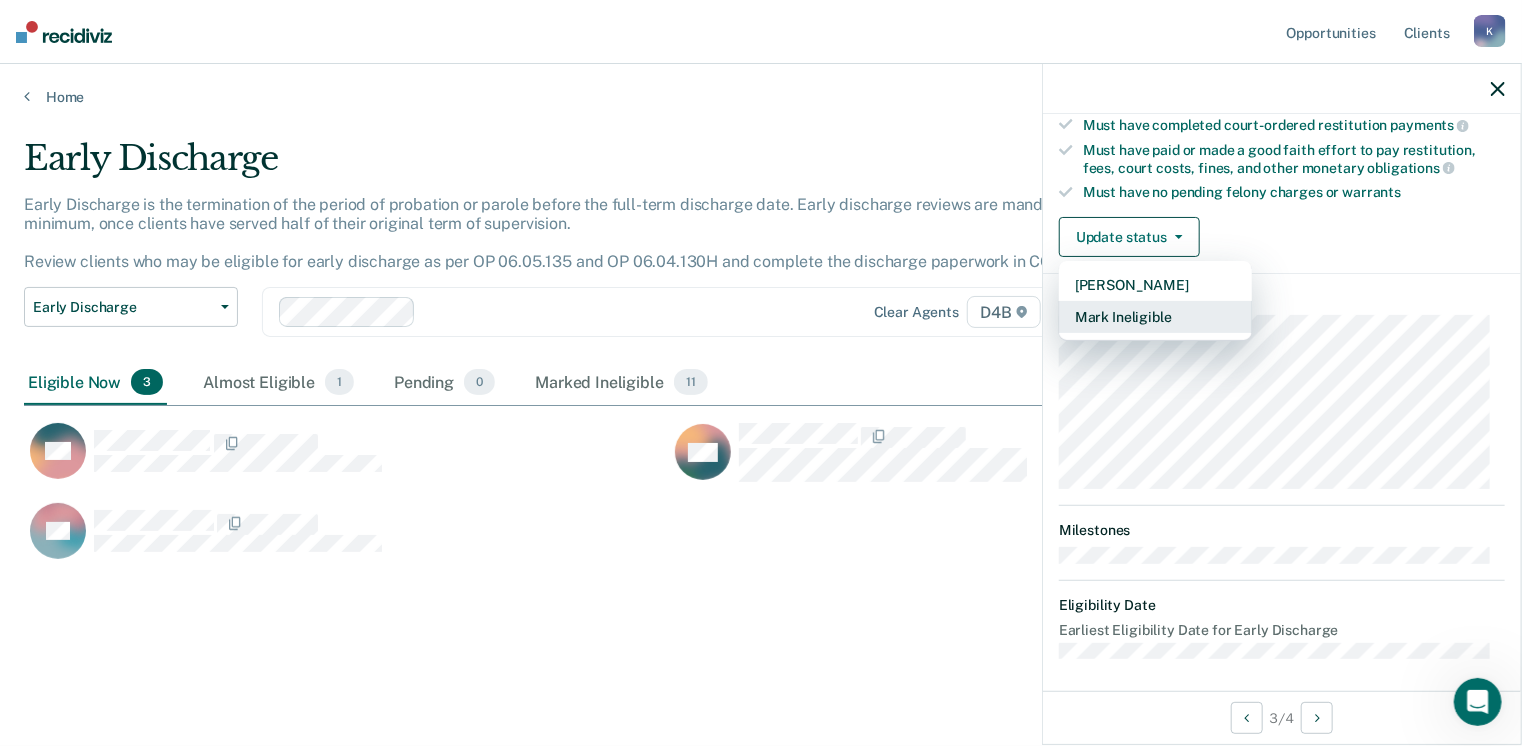 click on "Mark Ineligible" at bounding box center (1155, 317) 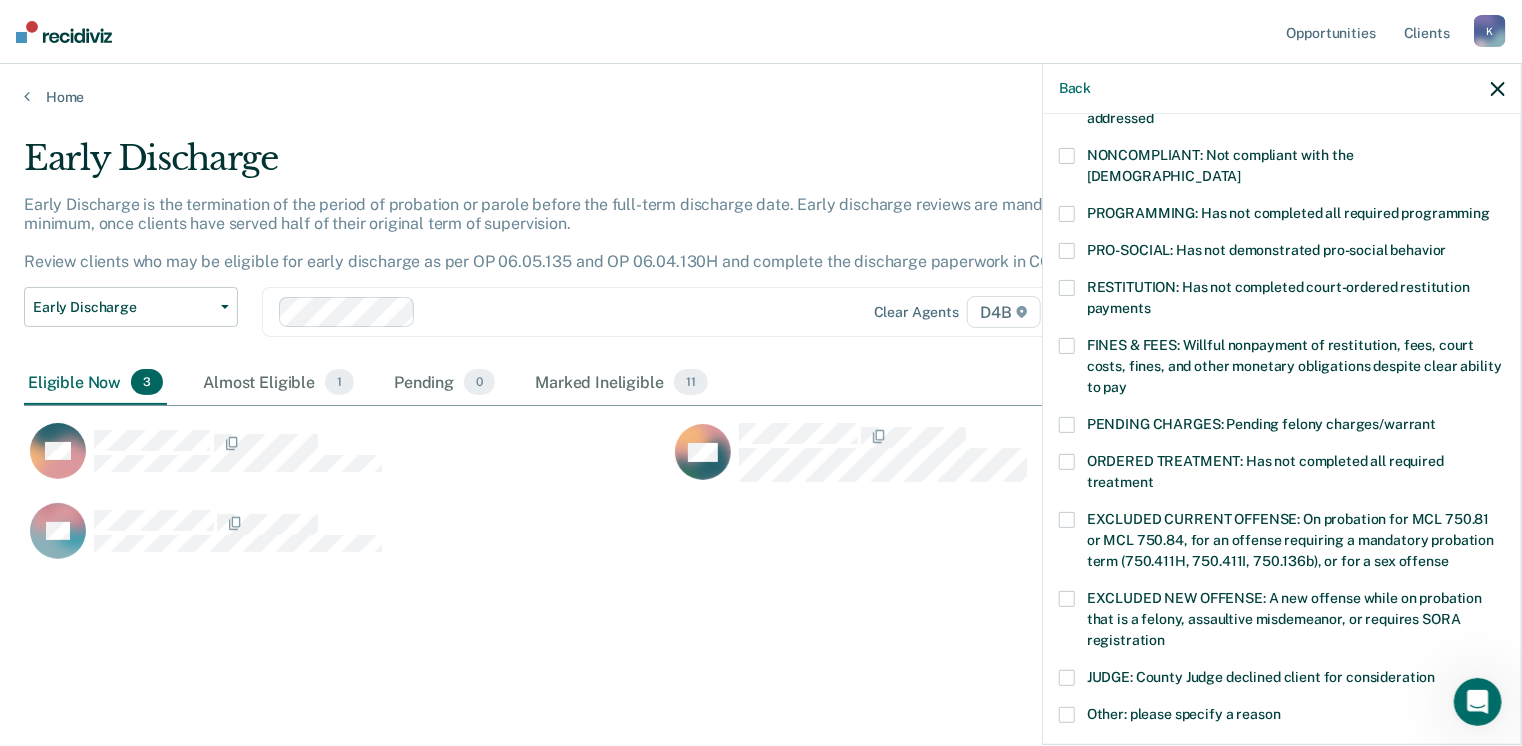 click at bounding box center [1067, 214] 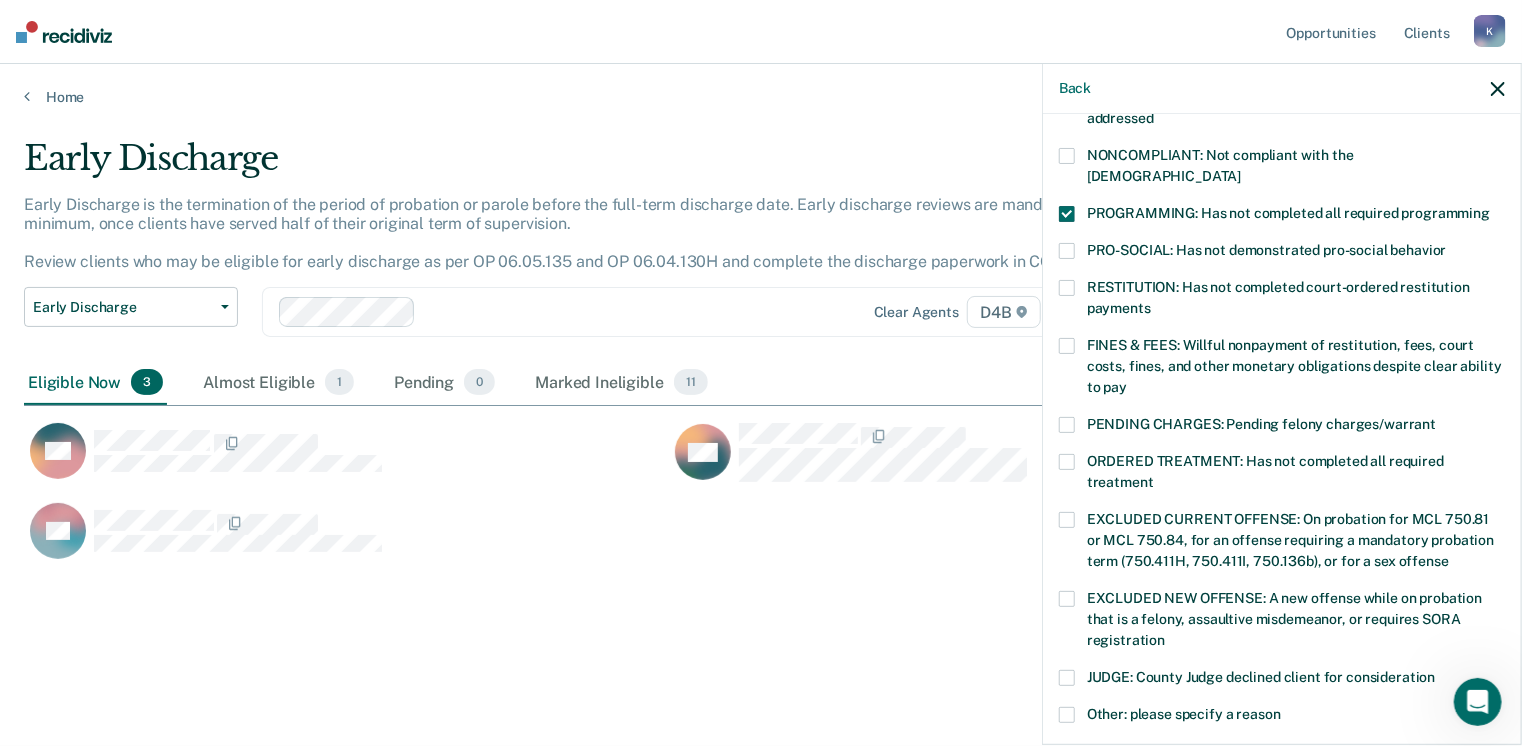 scroll, scrollTop: 630, scrollLeft: 0, axis: vertical 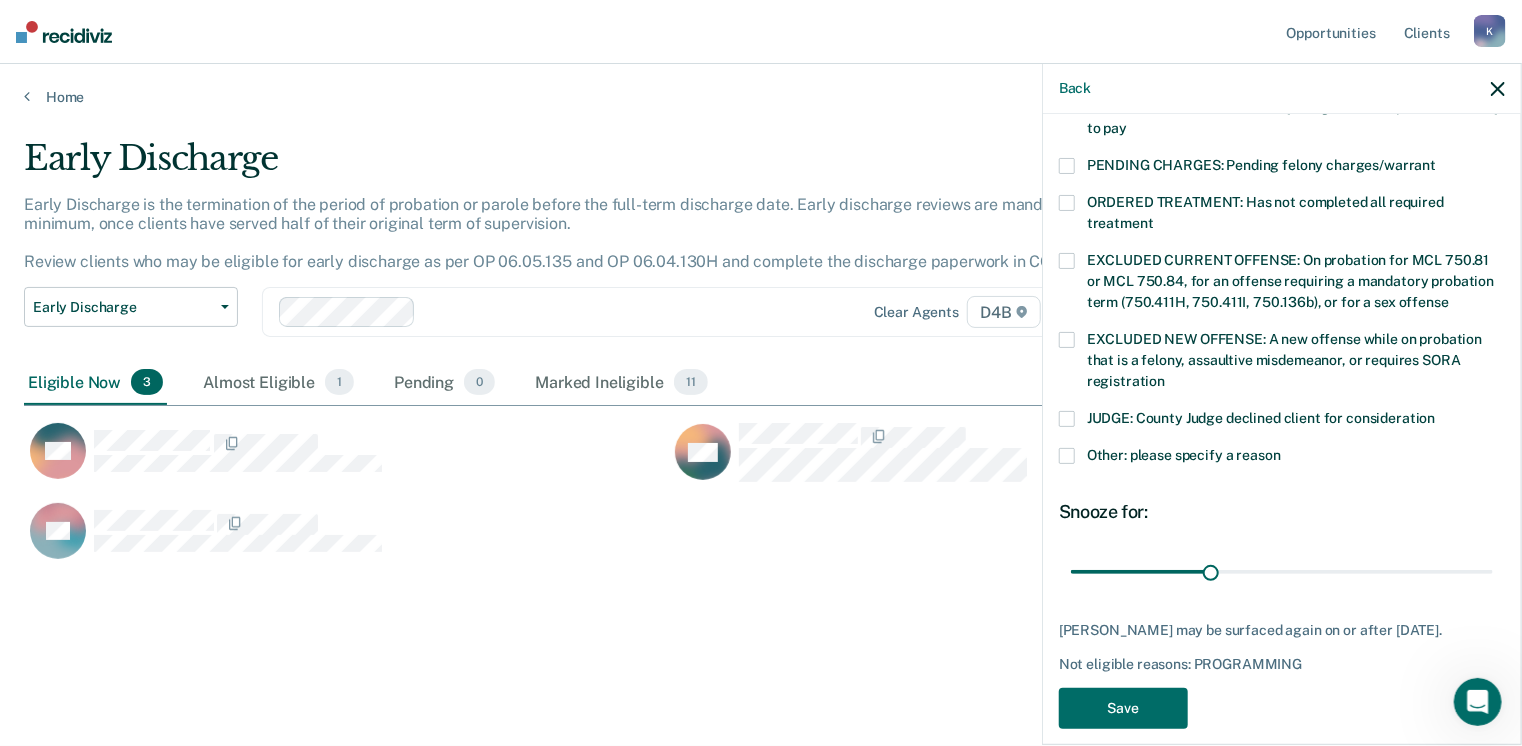 click at bounding box center (1067, 456) 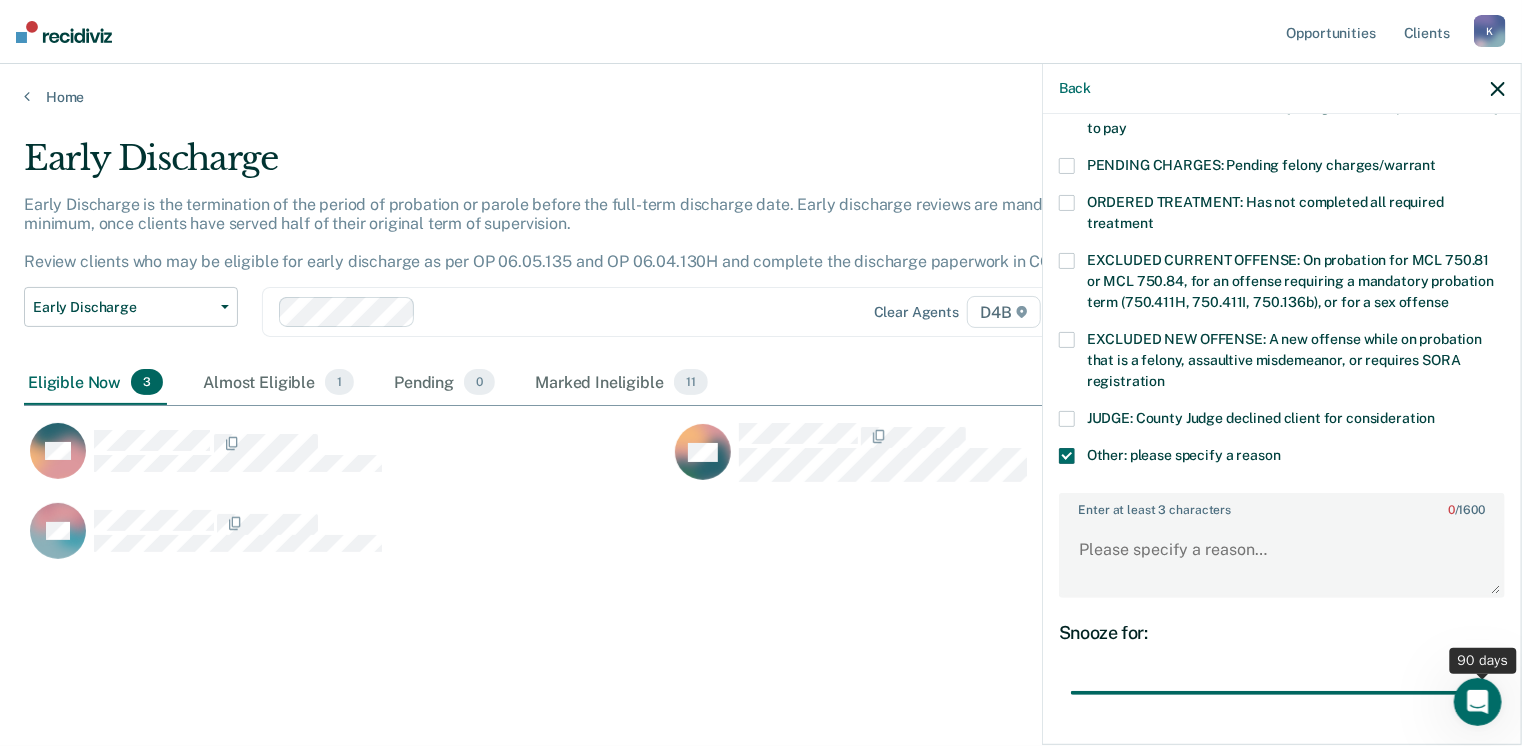 drag, startPoint x: 1207, startPoint y: 666, endPoint x: 1600, endPoint y: 509, distance: 423.1997 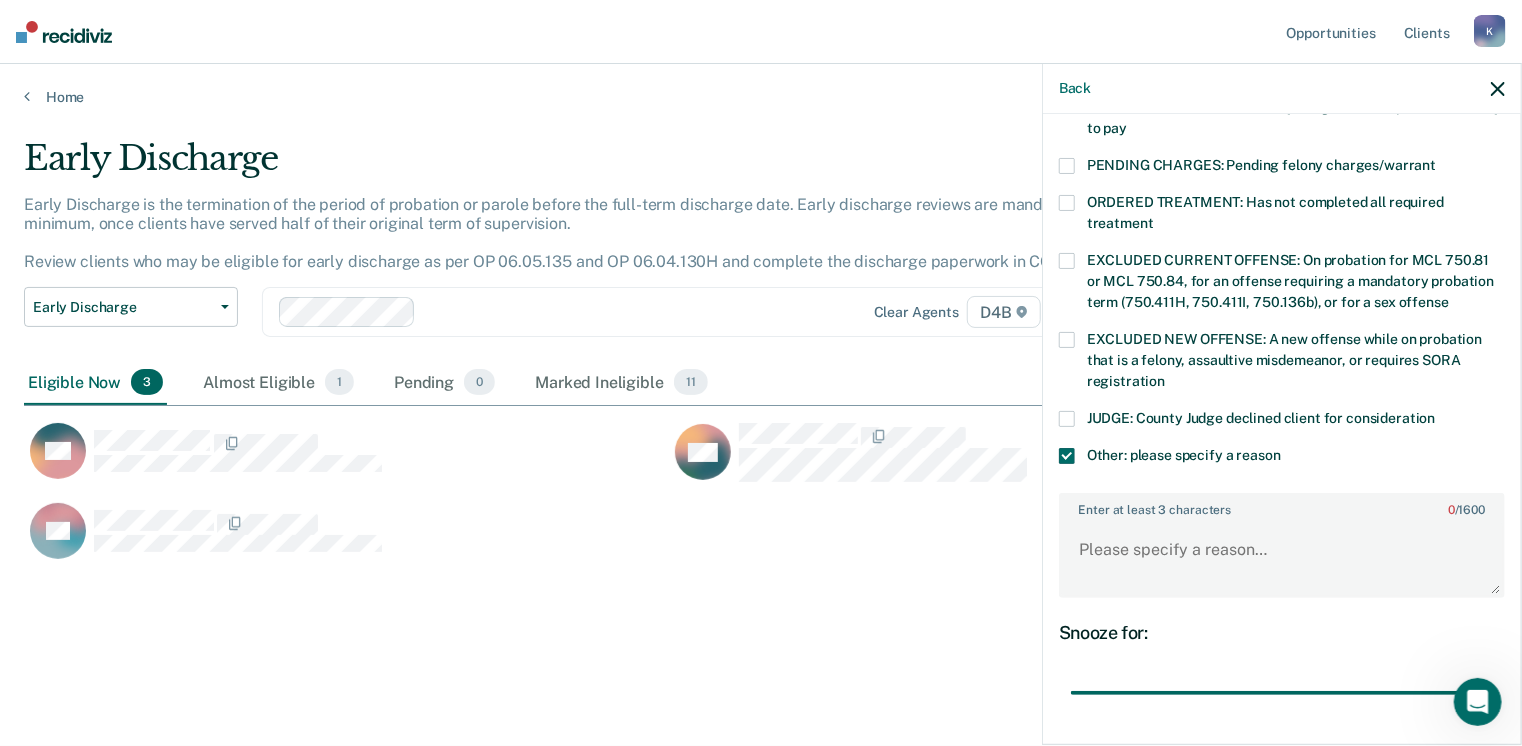 click on "Enter at least 3 characters 0  /  1600" at bounding box center (1282, 545) 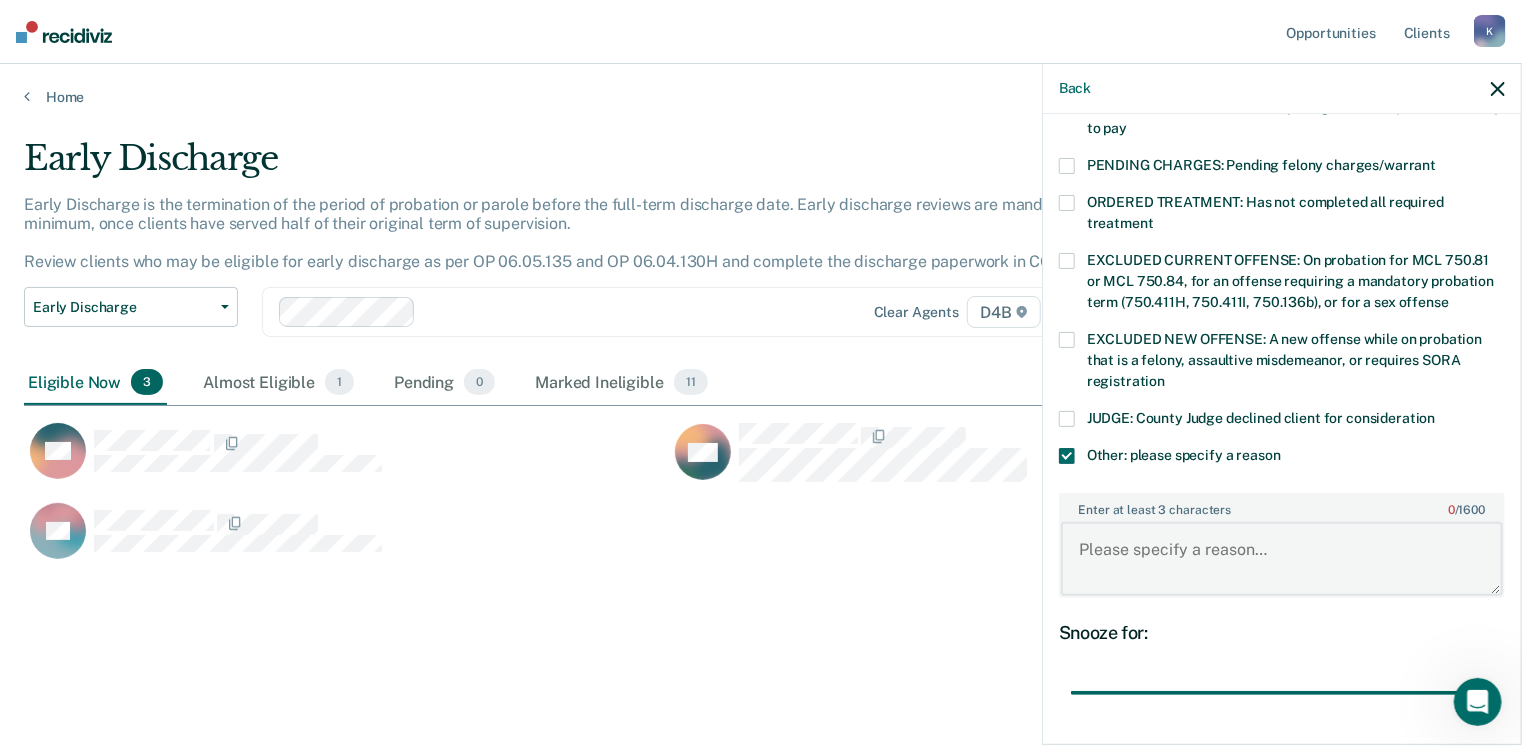 click on "Enter at least 3 characters 0  /  1600" at bounding box center [1282, 559] 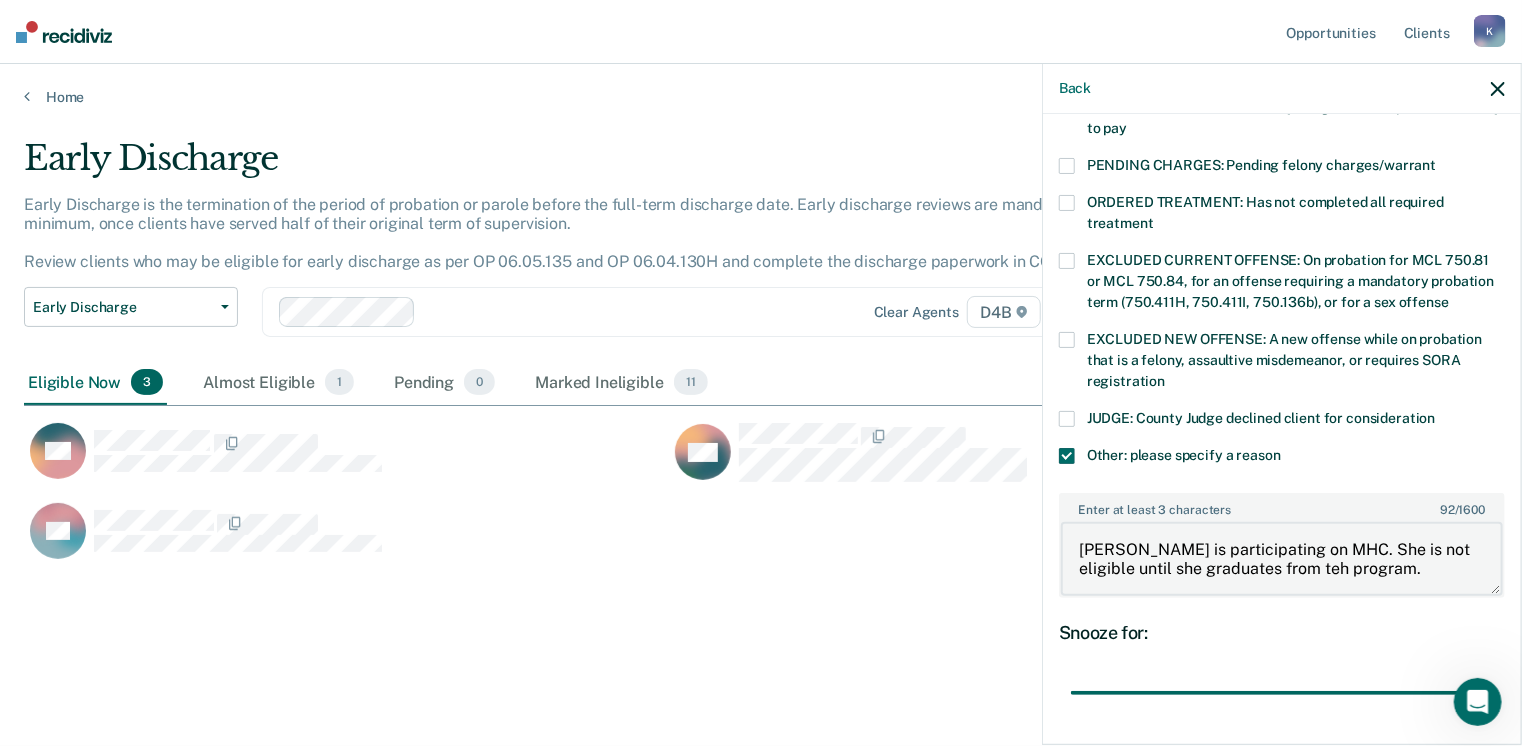 click on "[PERSON_NAME] is participating on MHC. She is not eligible until she graduates from teh program." at bounding box center (1282, 559) 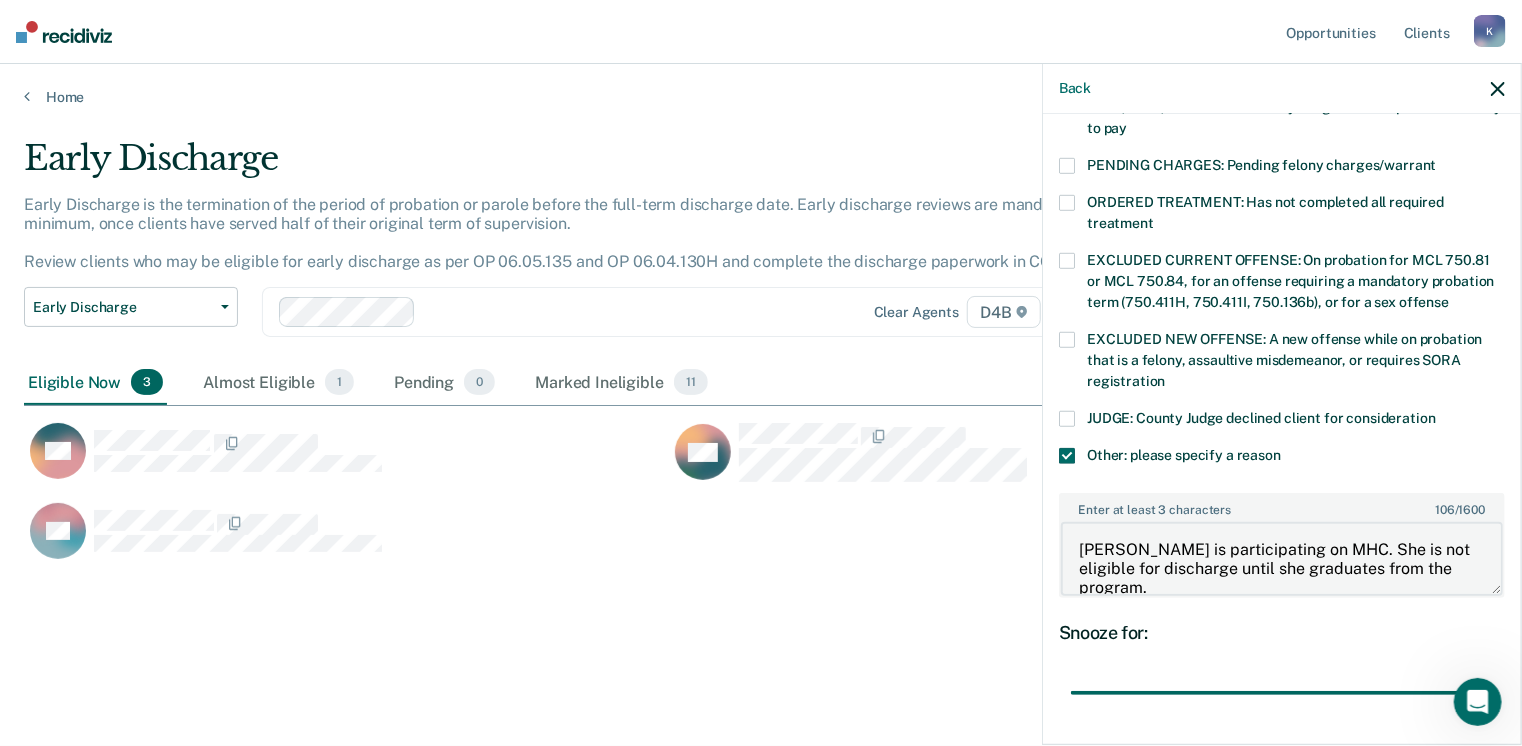 type on "[PERSON_NAME] is participating on MHC. She is not eligible for discharge until she graduates from the program." 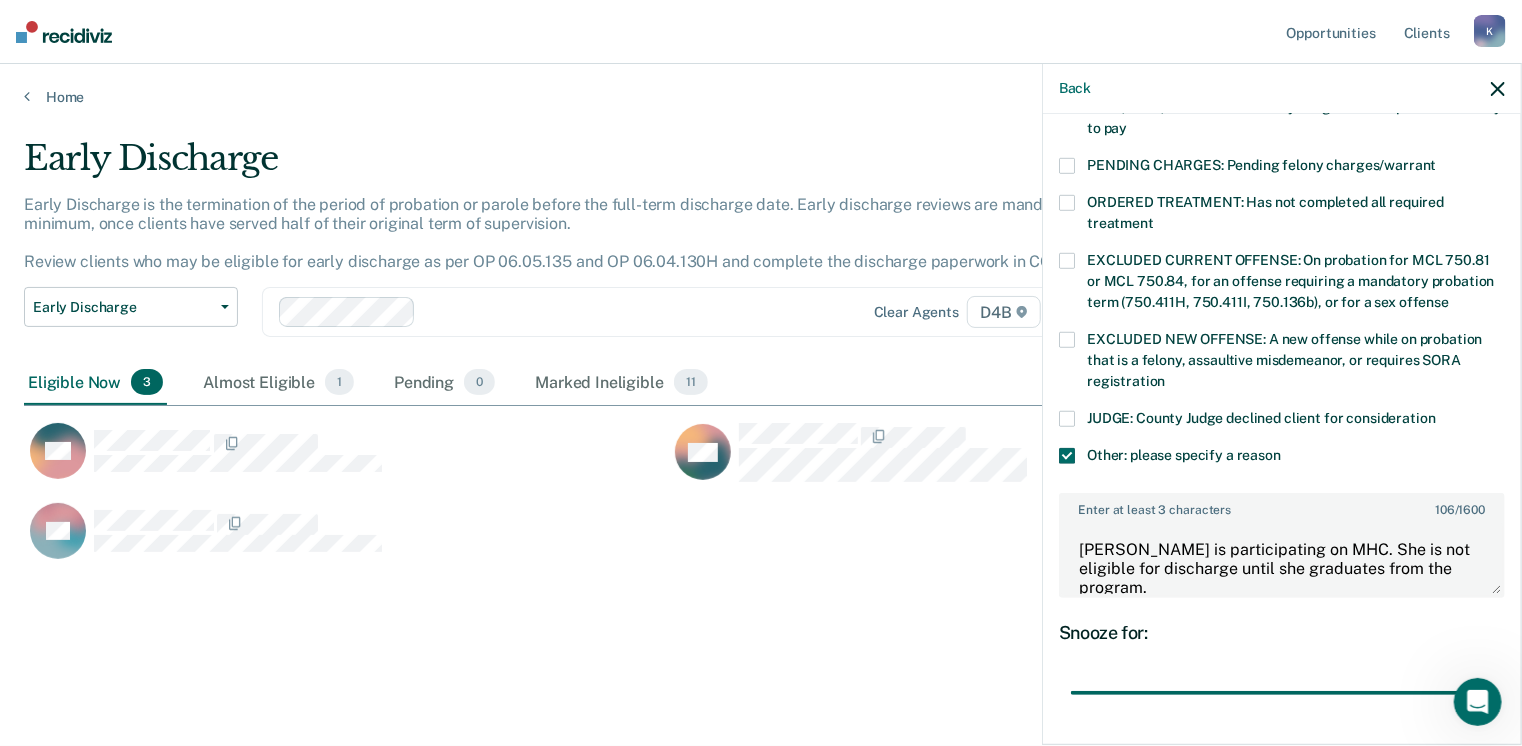 scroll, scrollTop: 749, scrollLeft: 0, axis: vertical 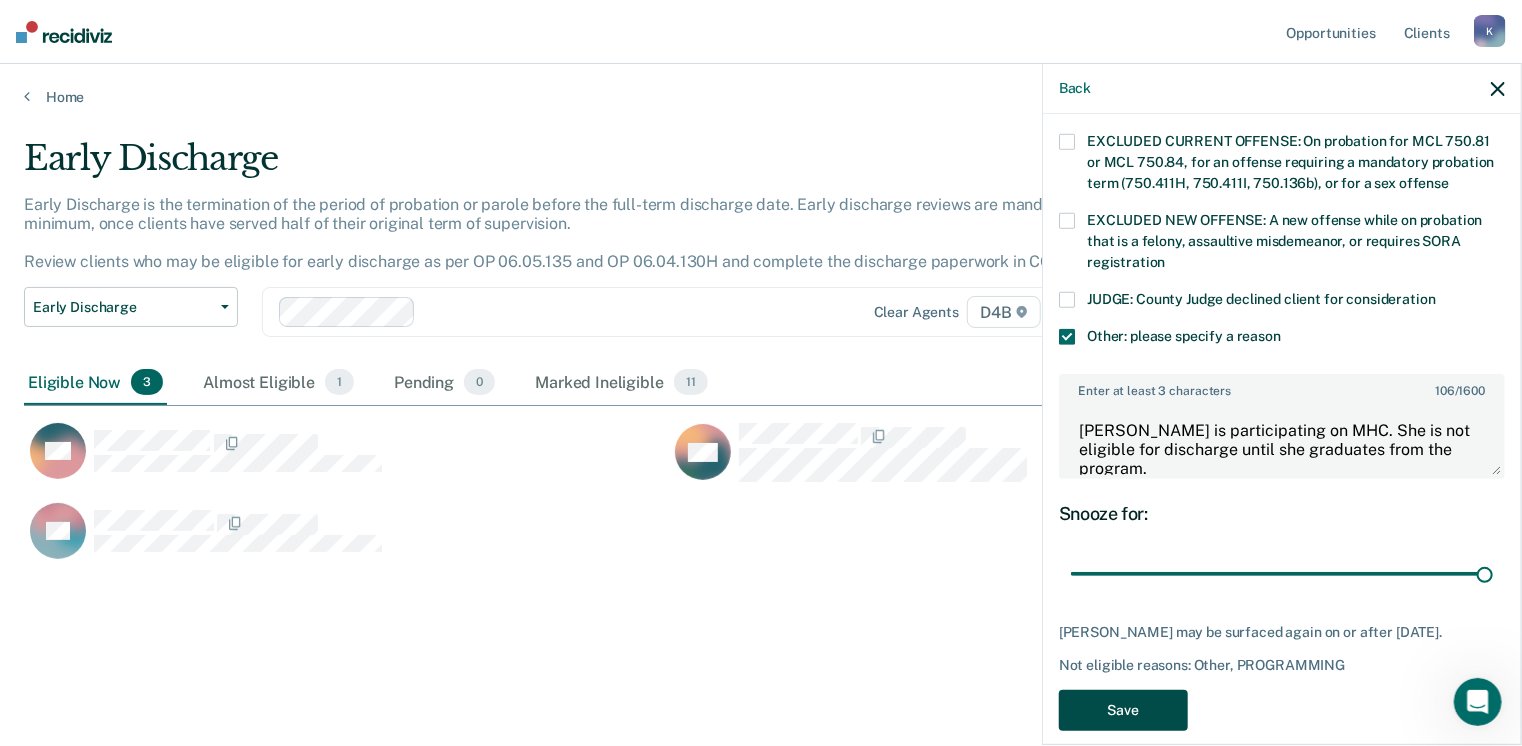 click on "Save" at bounding box center (1123, 710) 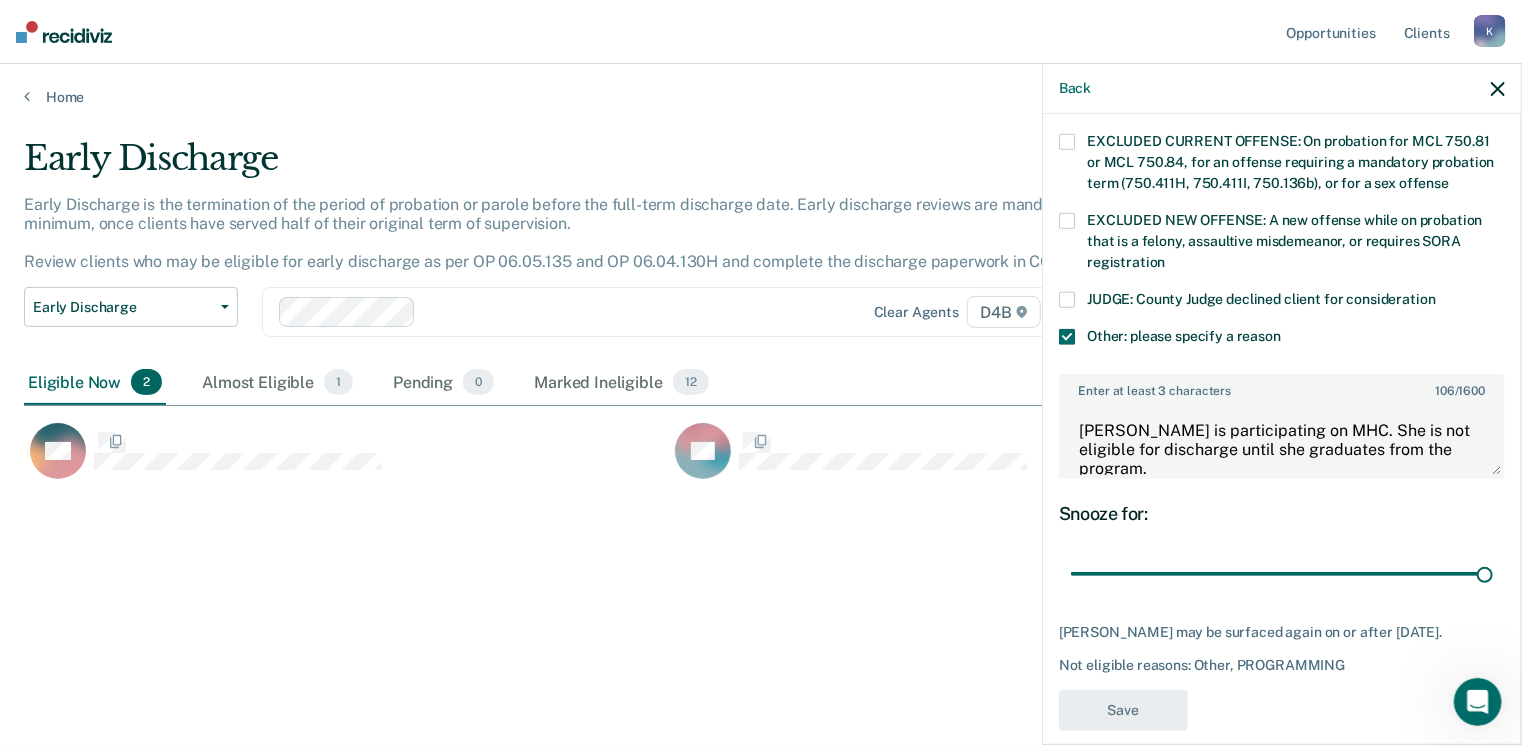 scroll, scrollTop: 371, scrollLeft: 0, axis: vertical 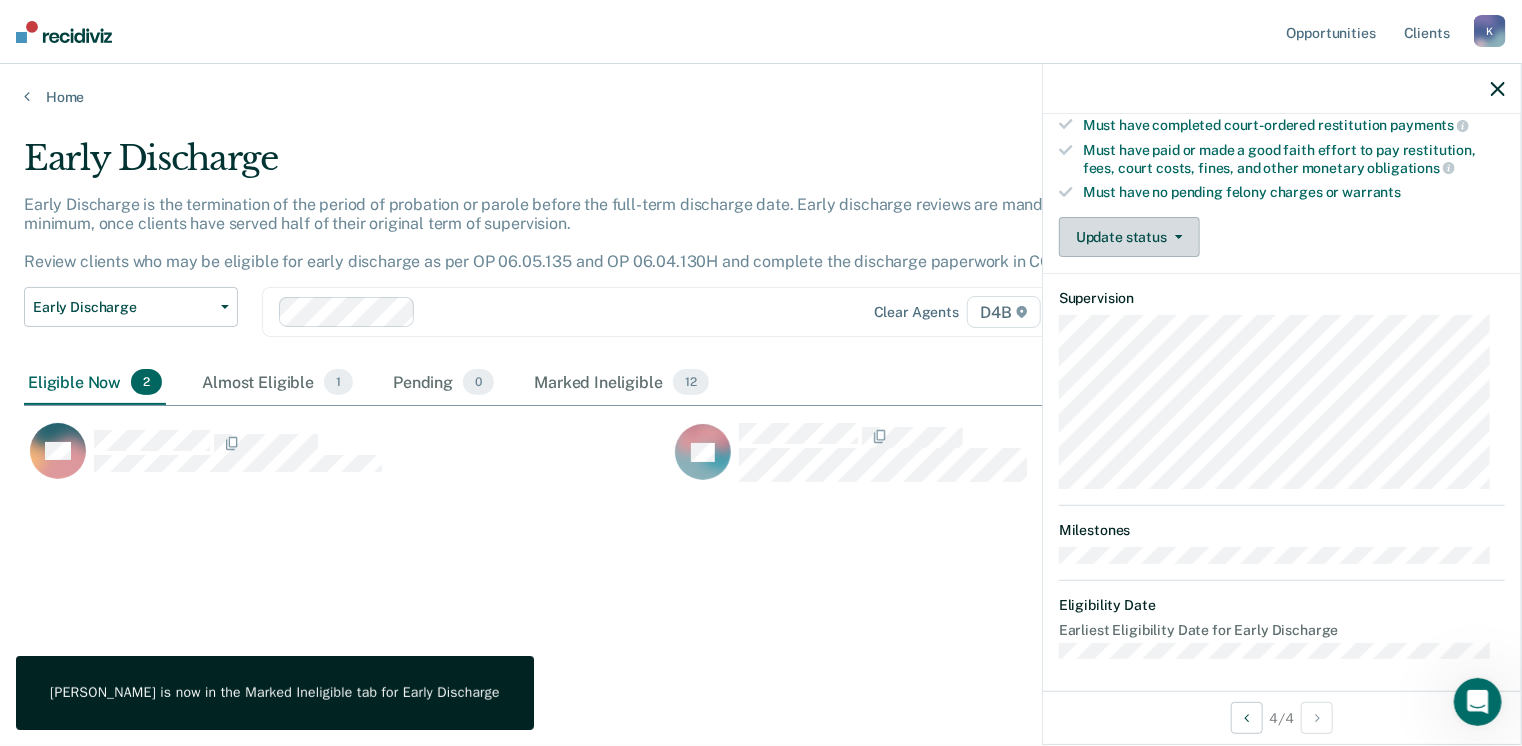 click on "Update status" at bounding box center (1129, 237) 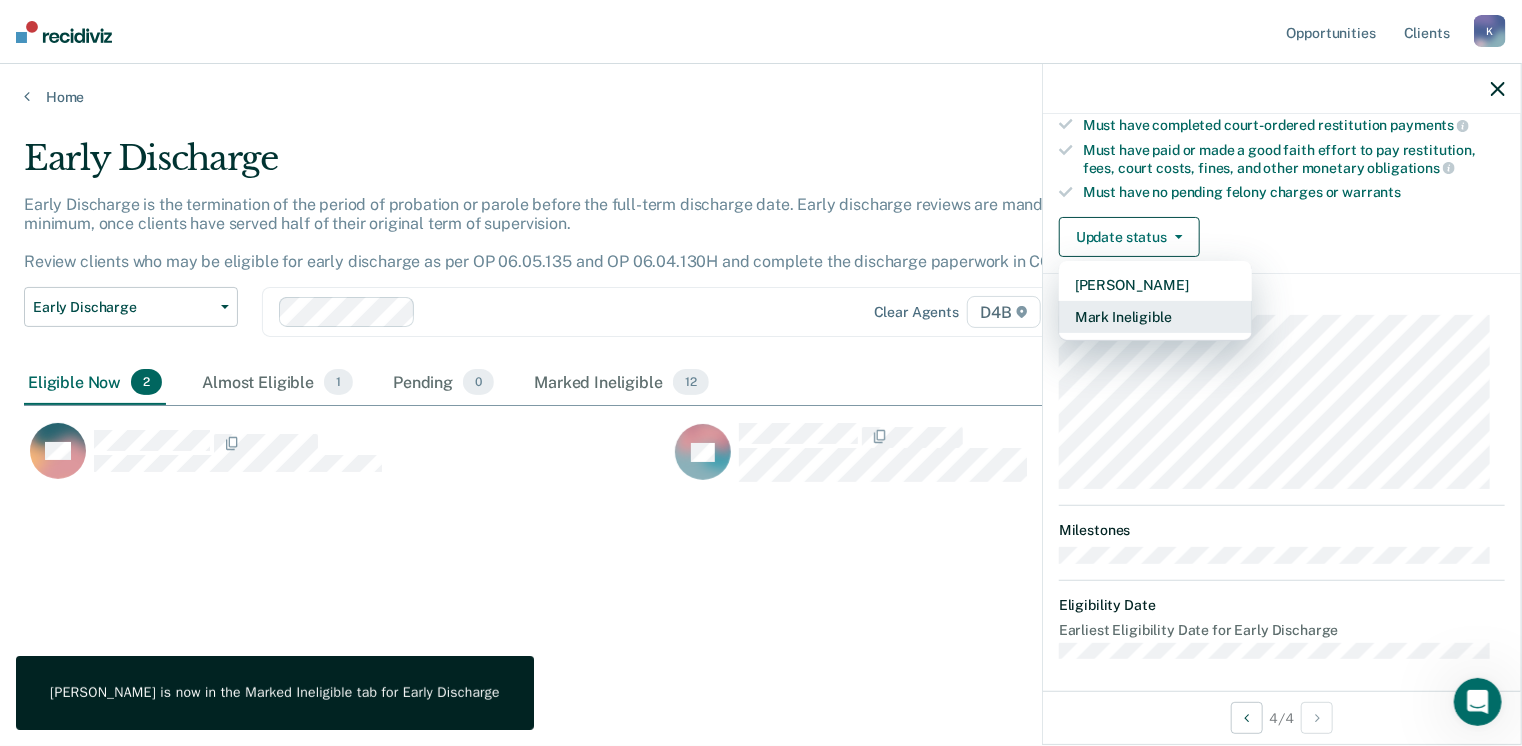 click on "Mark Ineligible" at bounding box center (1155, 317) 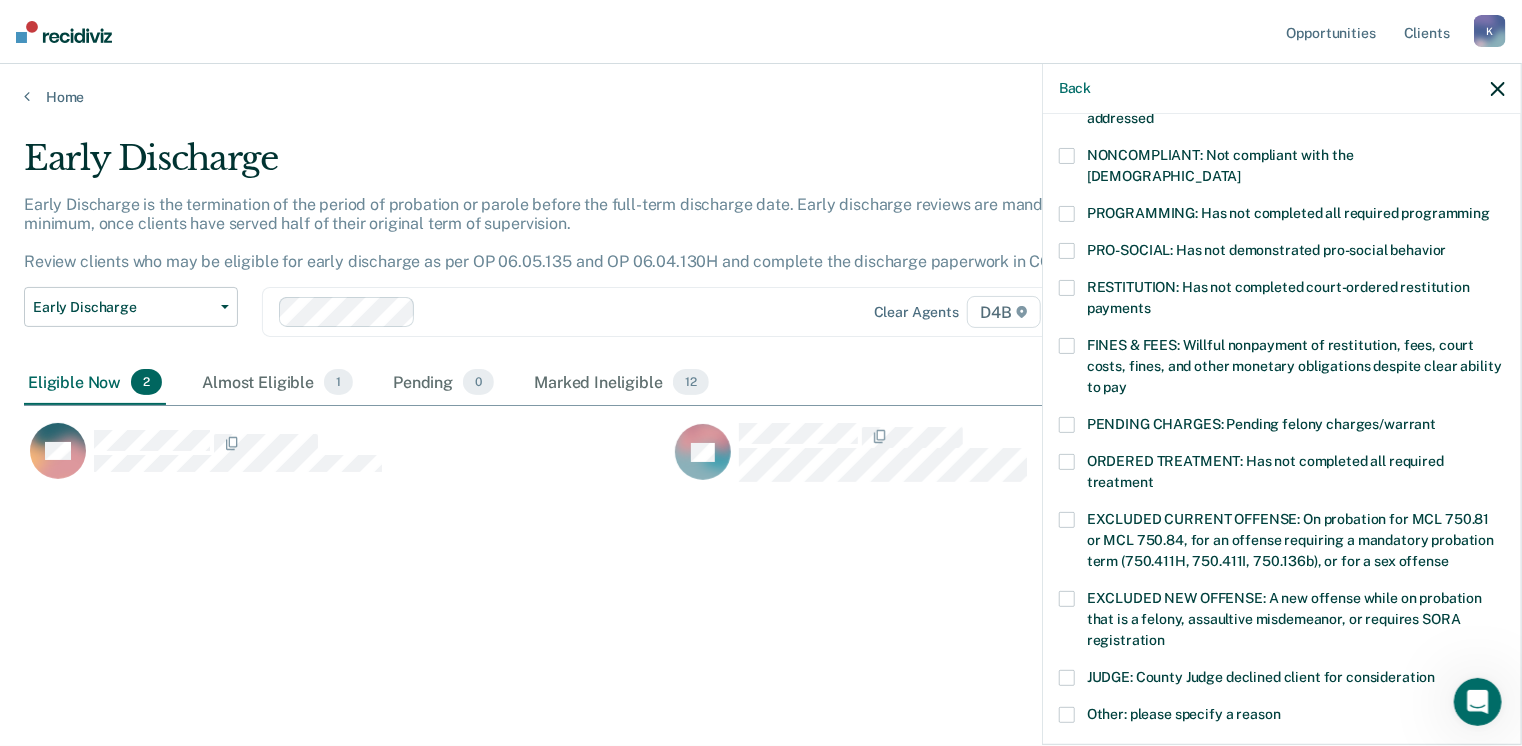 click at bounding box center (1067, 346) 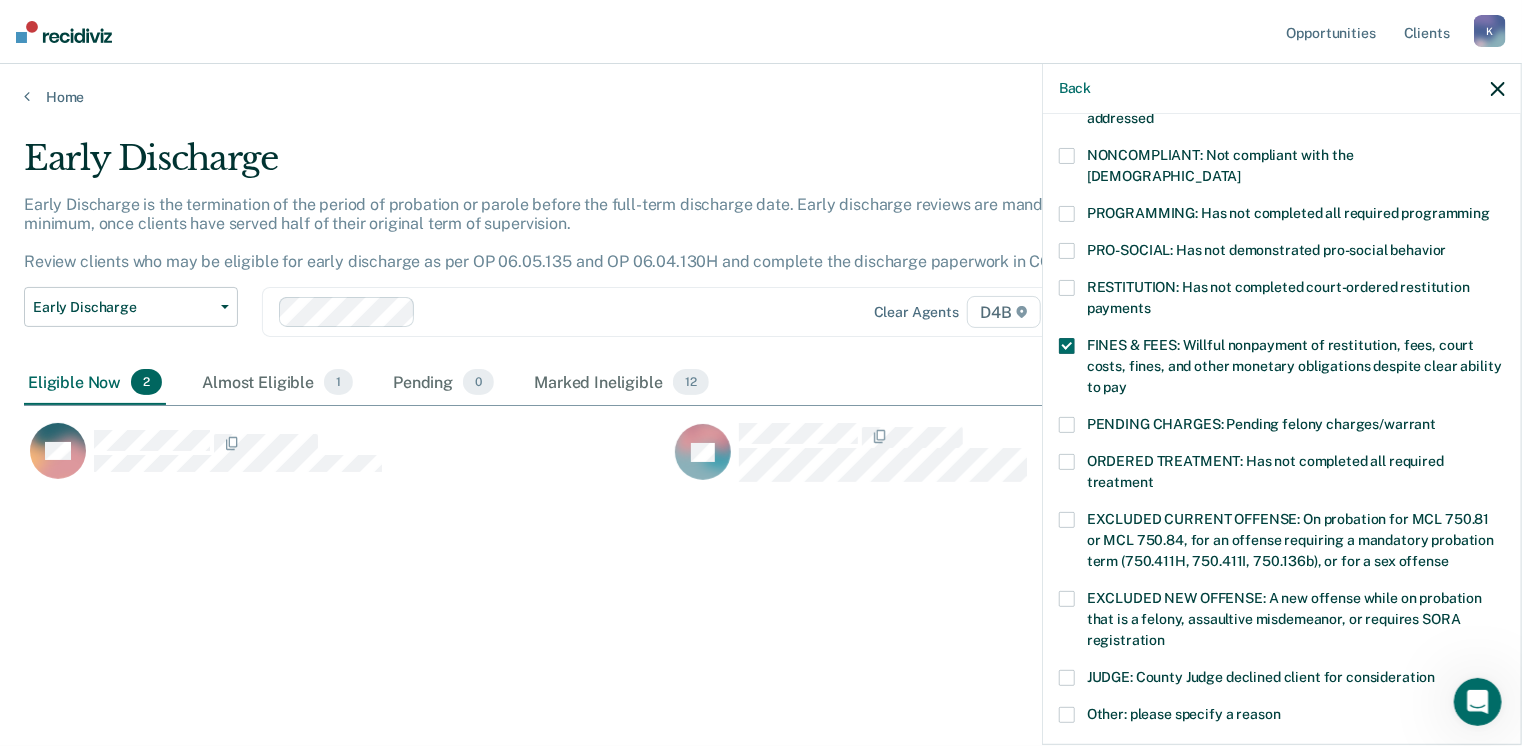 click at bounding box center [1067, 214] 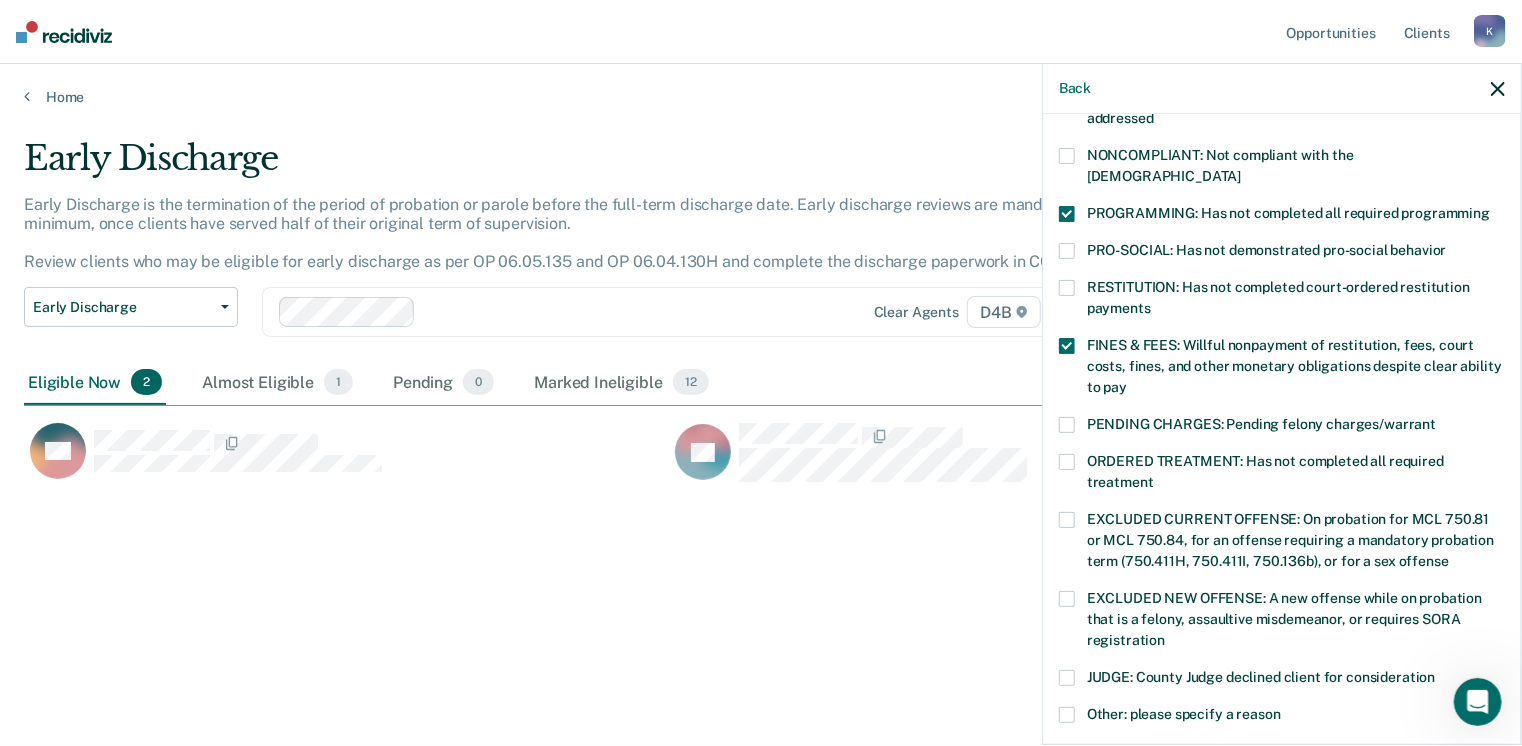 scroll, scrollTop: 630, scrollLeft: 0, axis: vertical 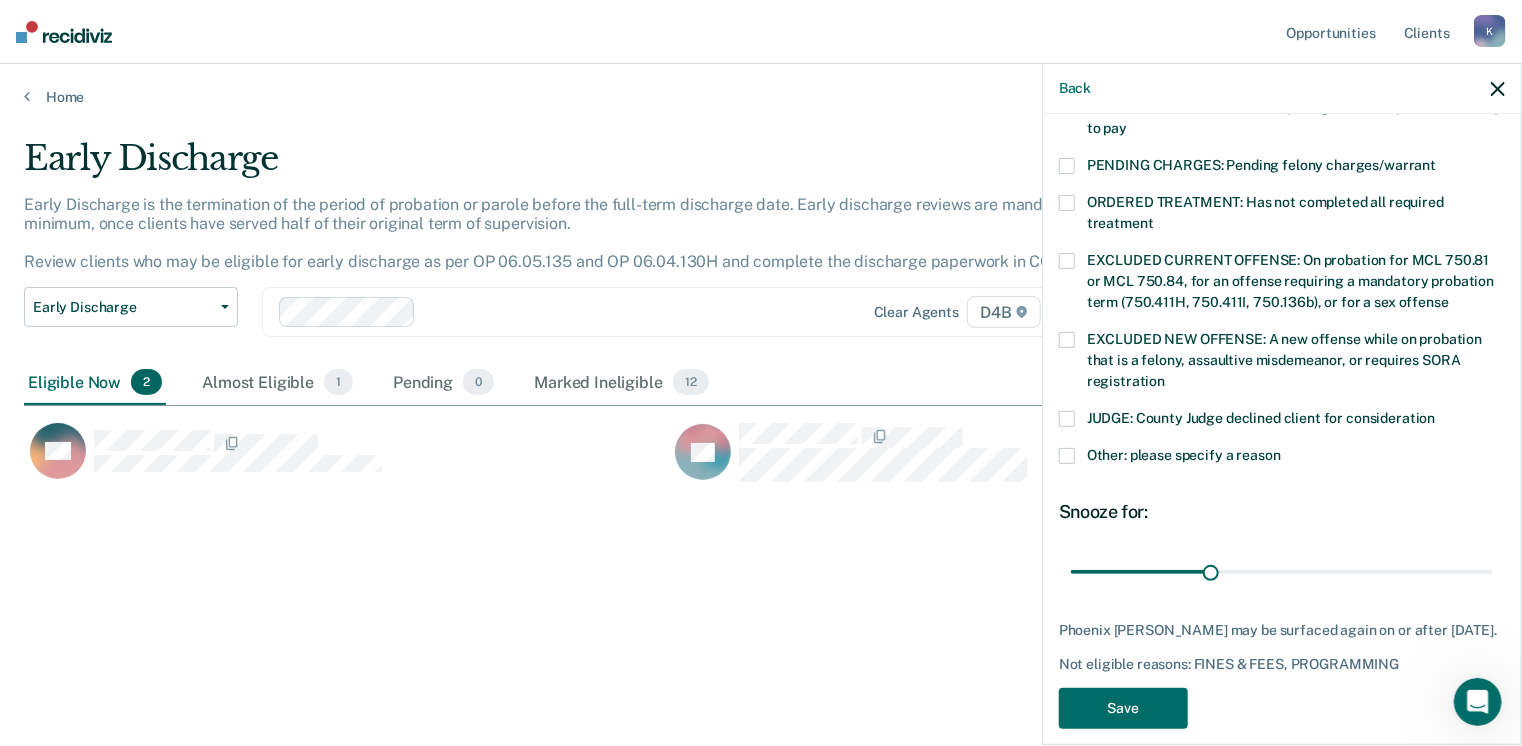 click at bounding box center [1067, 456] 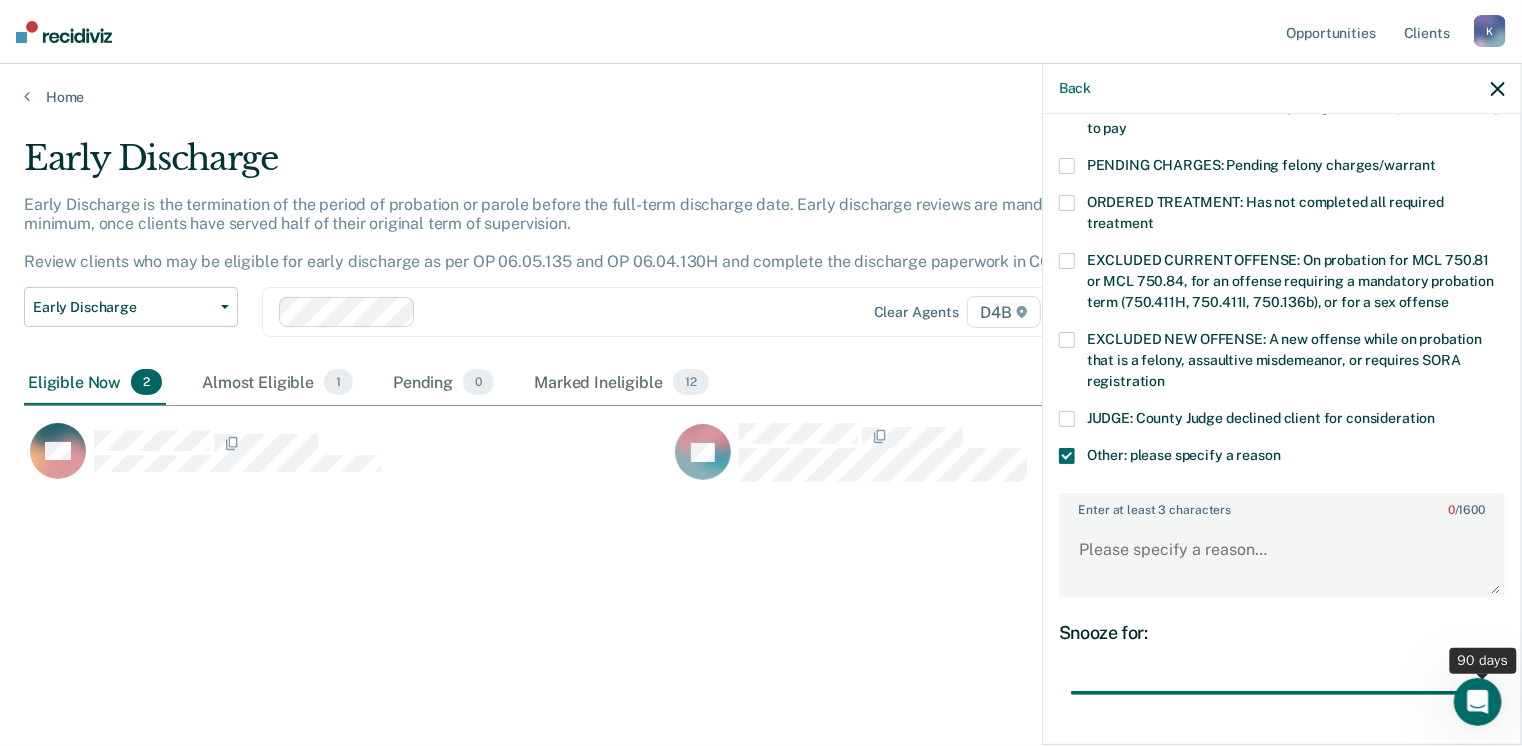 drag, startPoint x: 1207, startPoint y: 665, endPoint x: 1504, endPoint y: 644, distance: 297.7415 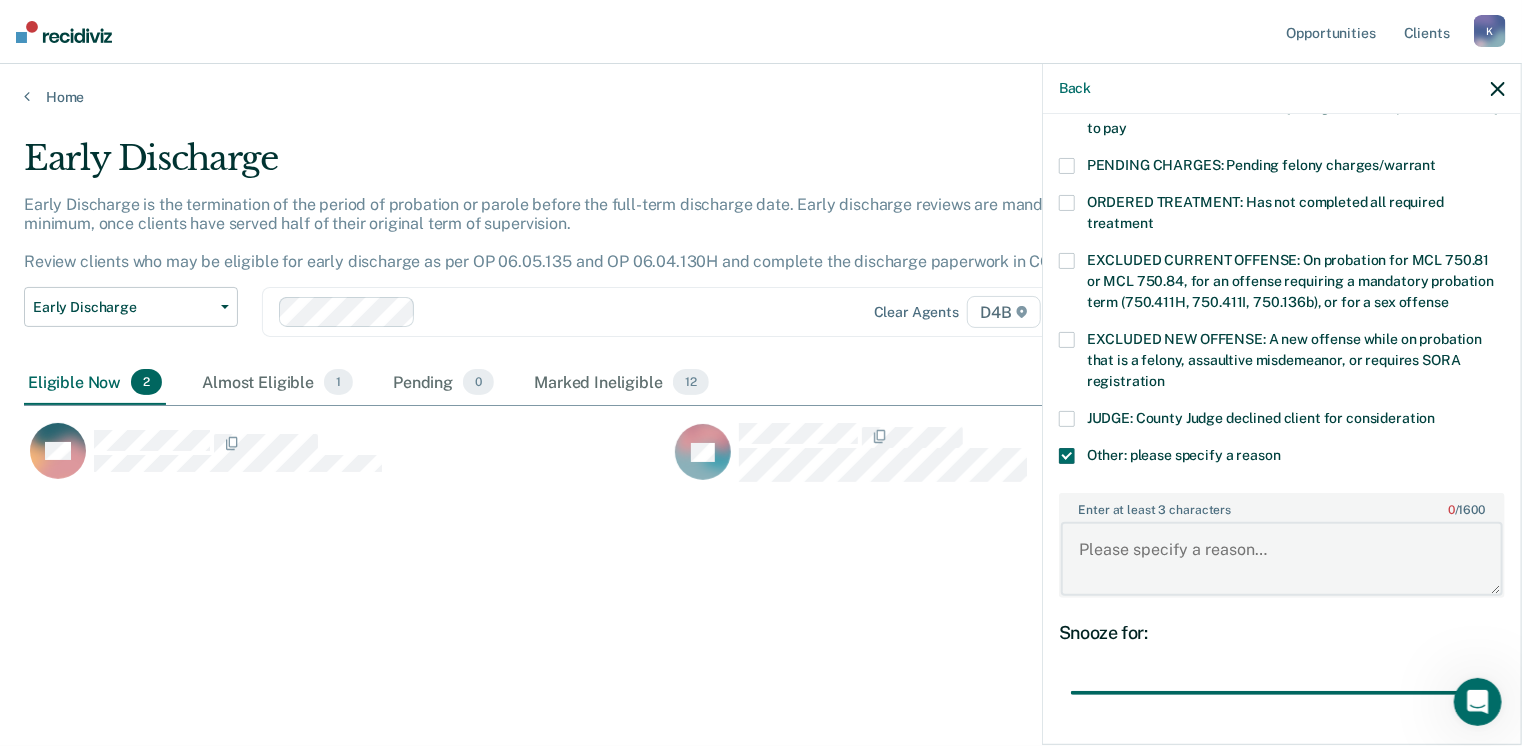 click on "Enter at least 3 characters 0  /  1600" at bounding box center (1282, 559) 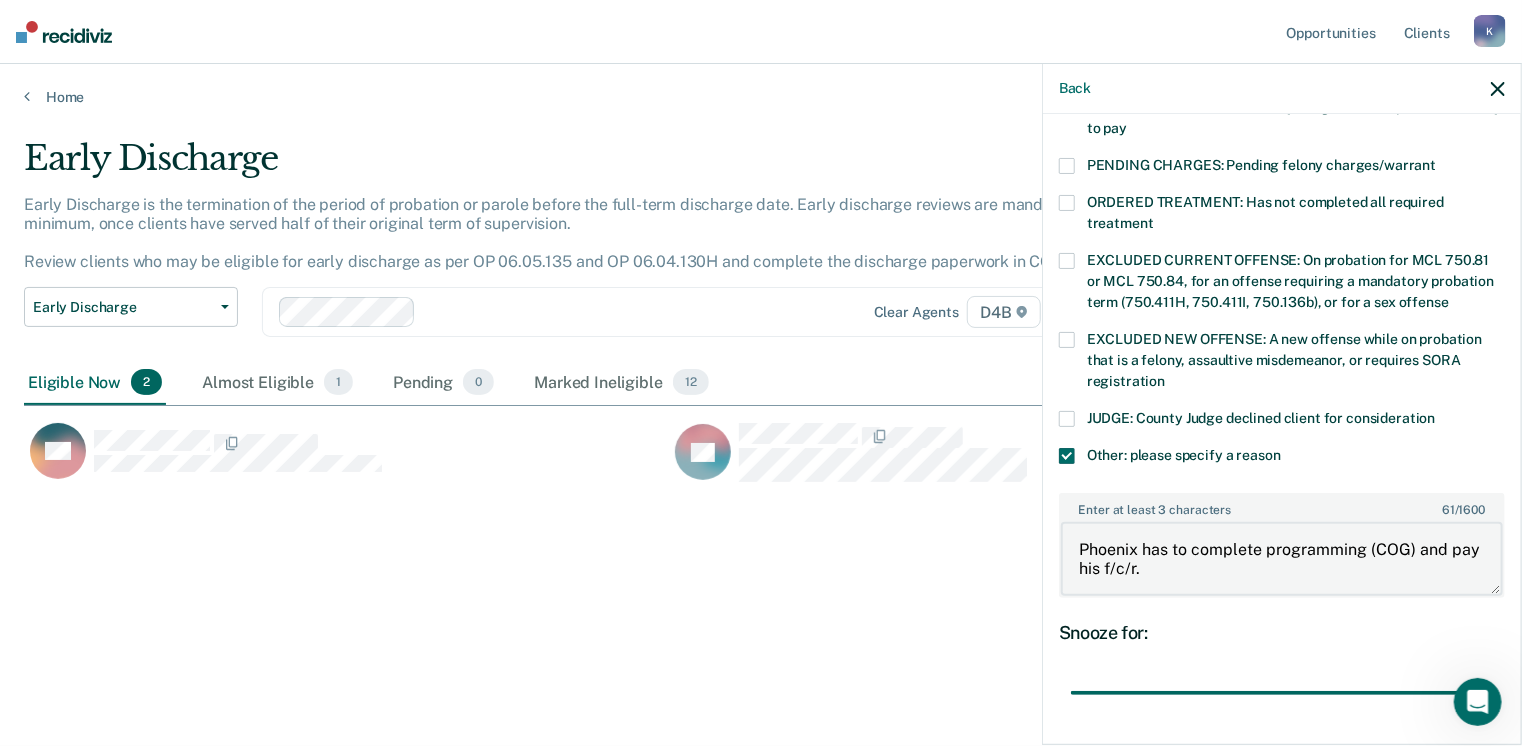 type on "Phoenix has to complete programming (COG) and pay his f/c/r." 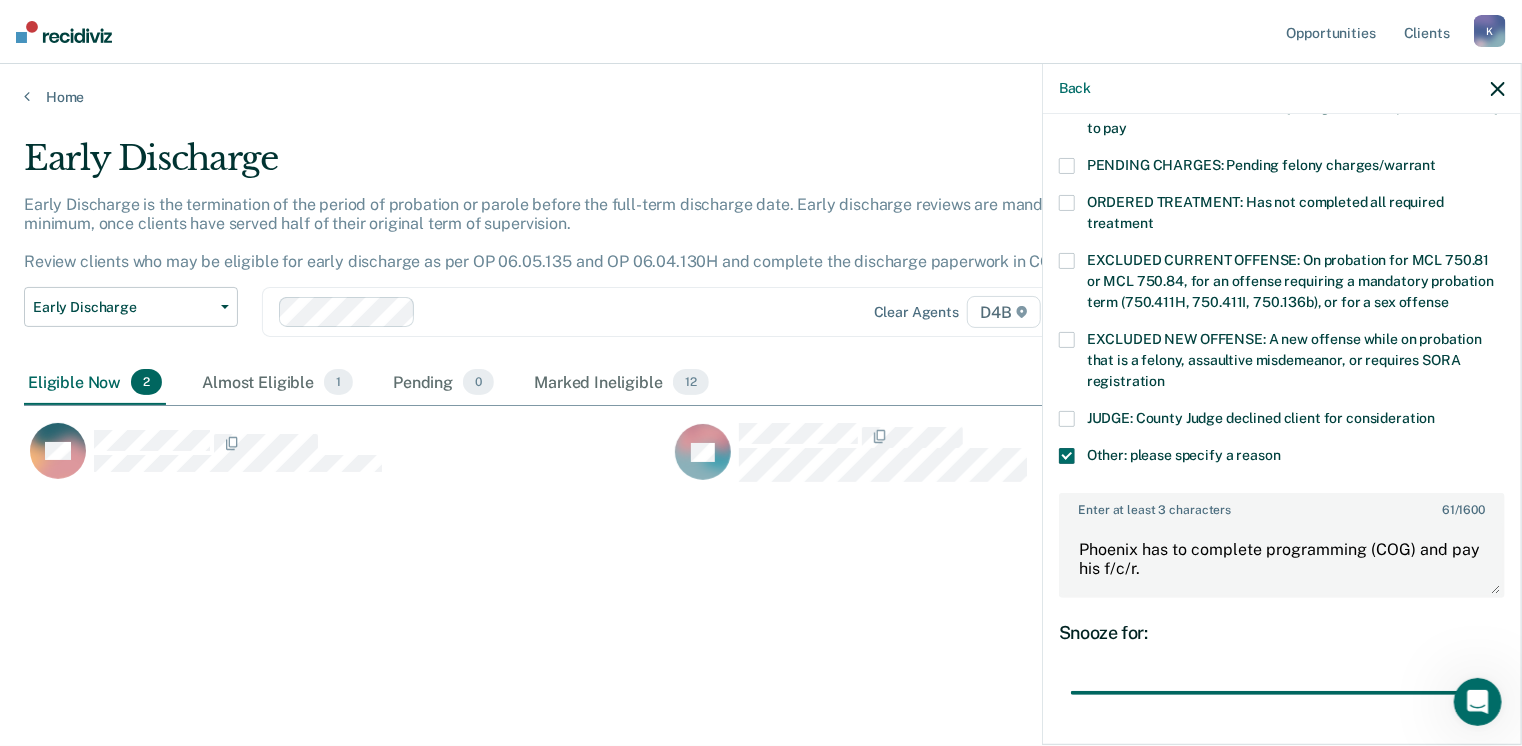 scroll, scrollTop: 749, scrollLeft: 0, axis: vertical 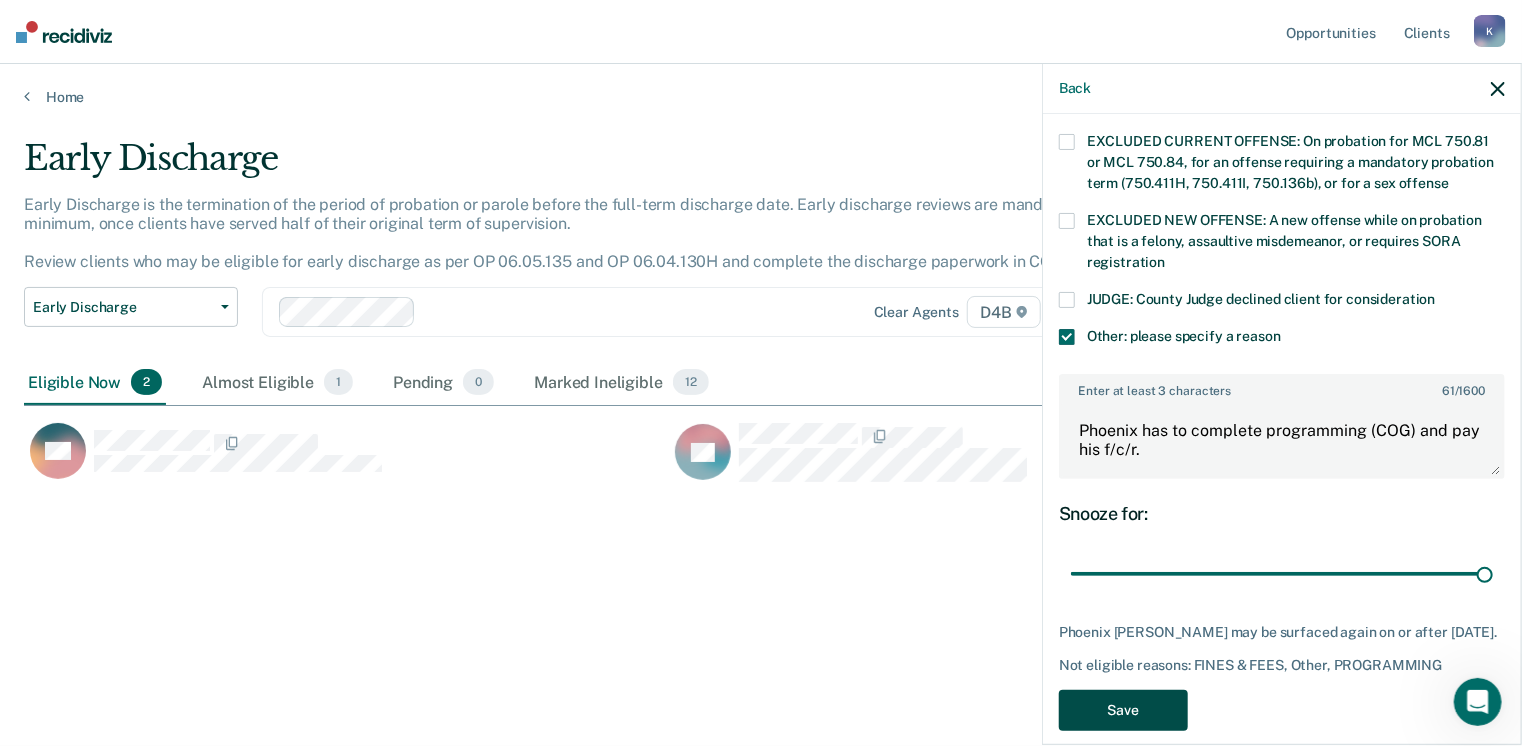 click on "Save" at bounding box center [1123, 710] 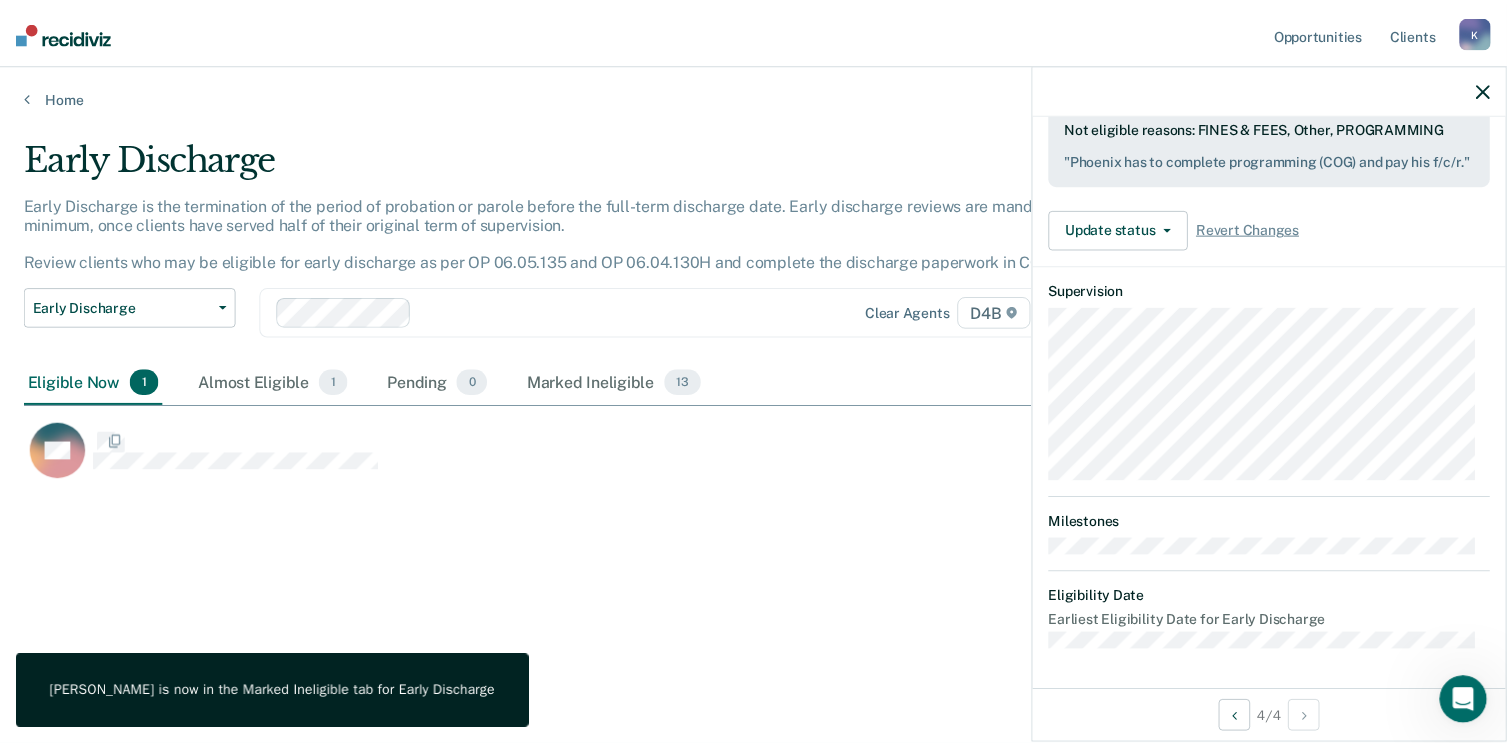 scroll, scrollTop: 568, scrollLeft: 0, axis: vertical 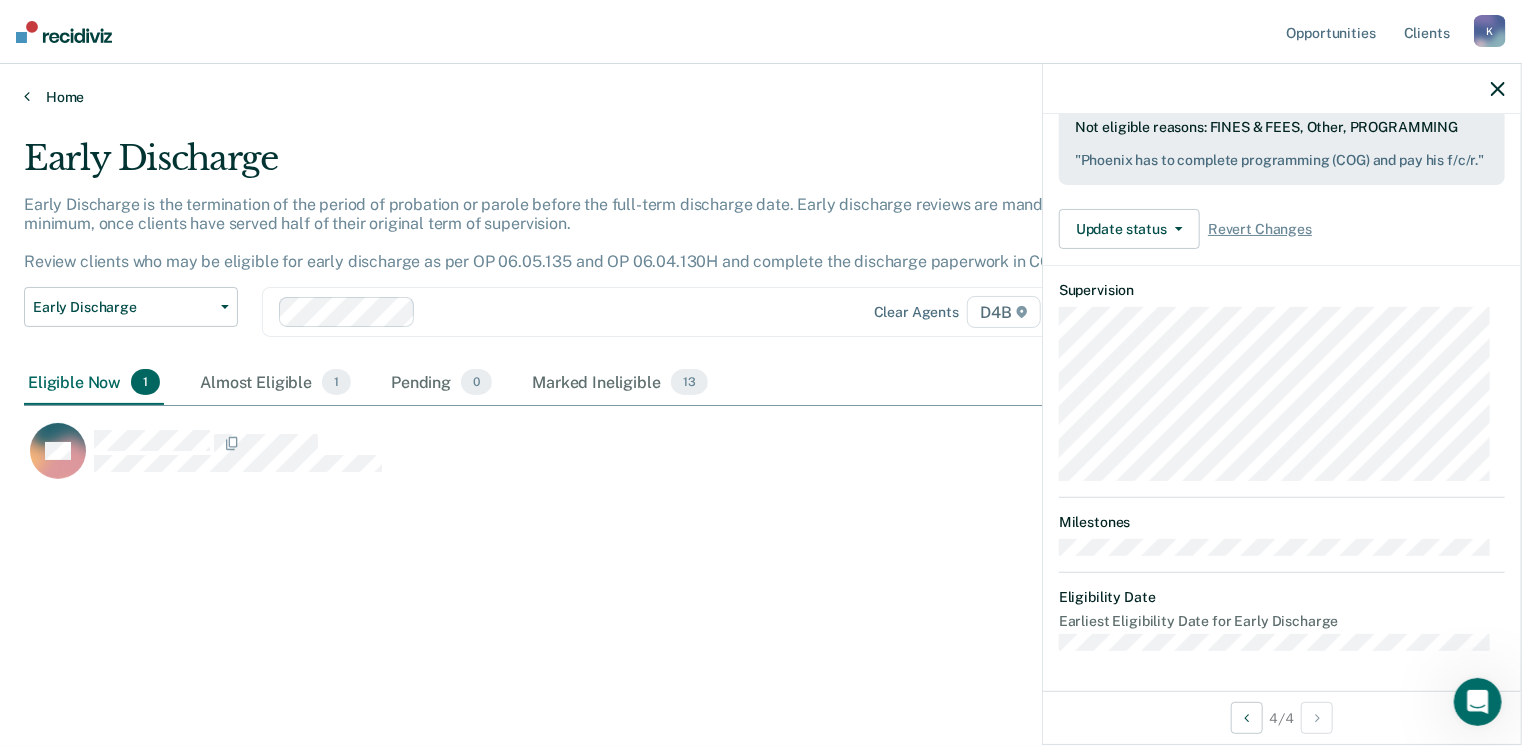 click on "Home" at bounding box center [761, 97] 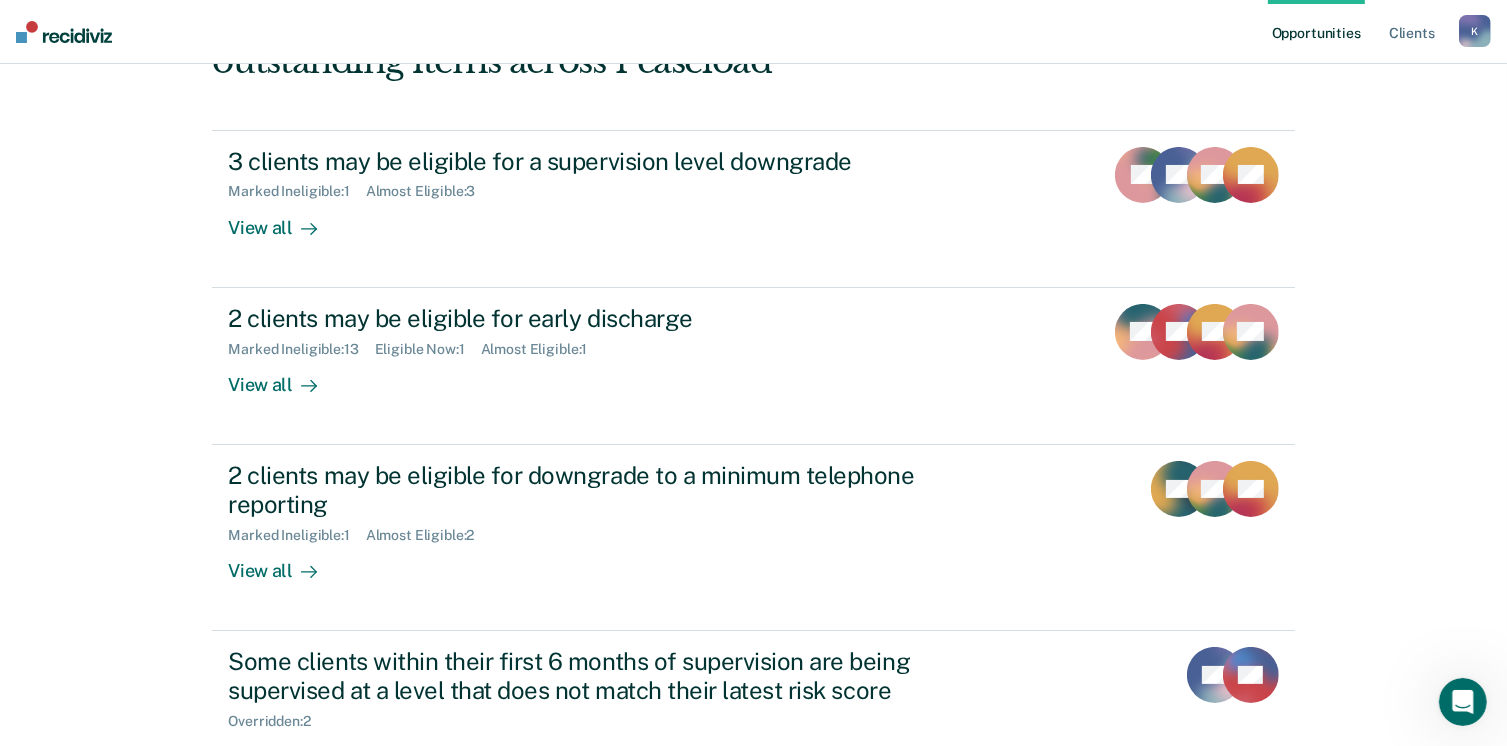 scroll, scrollTop: 177, scrollLeft: 0, axis: vertical 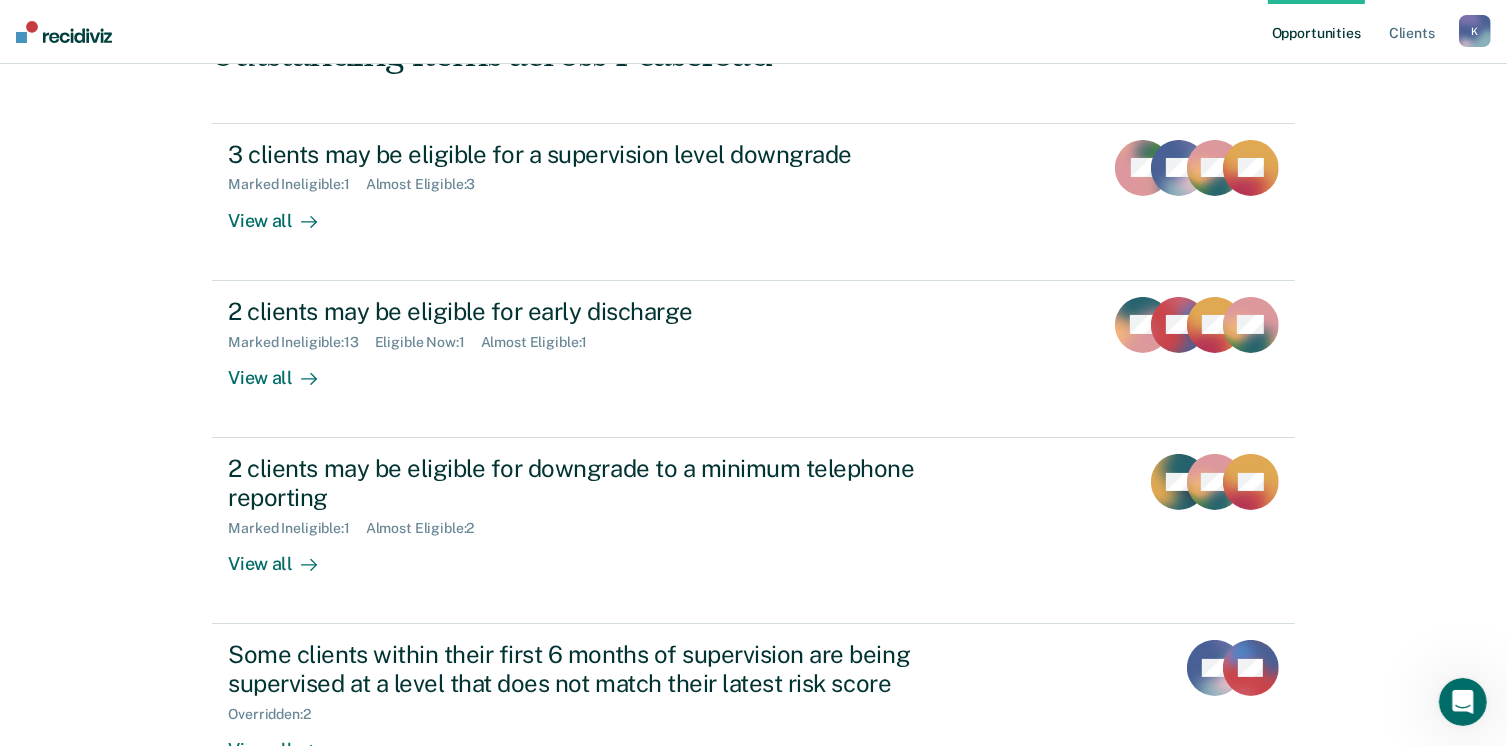 click on "Opportunities Client s [EMAIL_ADDRESS][US_STATE][DOMAIN_NAME] K Profile How it works Log Out Clear   agents D4B   Hi, [PERSON_NAME]. We’ve found some outstanding items across 1 caseload 3 clients may be eligible for a supervision level downgrade Marked Ineligible :  1 Almost Eligible :  3 View all   TS PC SN SD 2 clients may be eligible for early discharge Marked Ineligible :  13 Eligible Now :  1 Almost Eligible :  1 View all   JW TV SD SN 2 clients may be eligible for downgrade to a minimum telephone reporting Marked Ineligible :  1 Almost Eligible :  2 View all   RD SN SD Some clients within their first 6 months of supervision are being supervised at a level that does not match their latest risk score Overridden :  2 View all   PC DT" at bounding box center [753, 356] 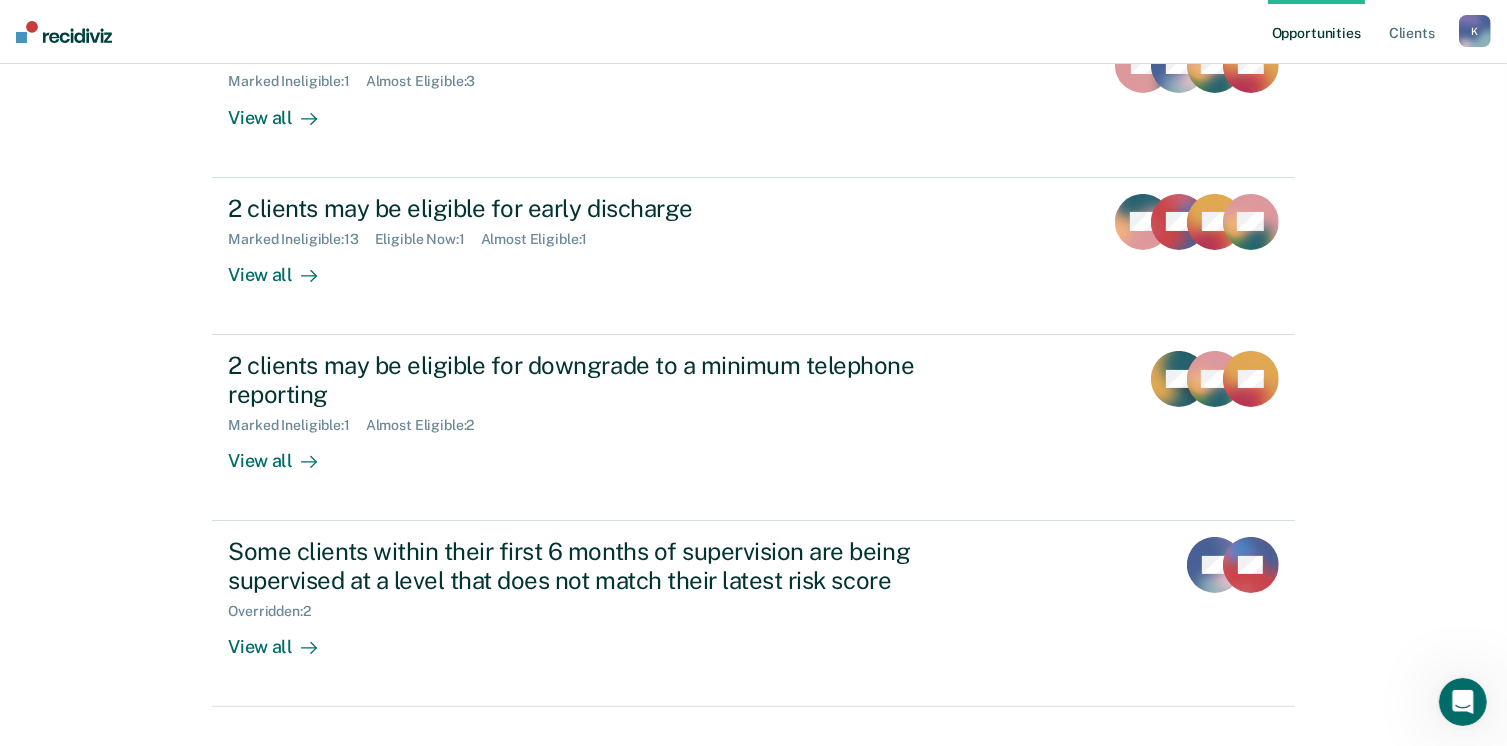 scroll, scrollTop: 284, scrollLeft: 0, axis: vertical 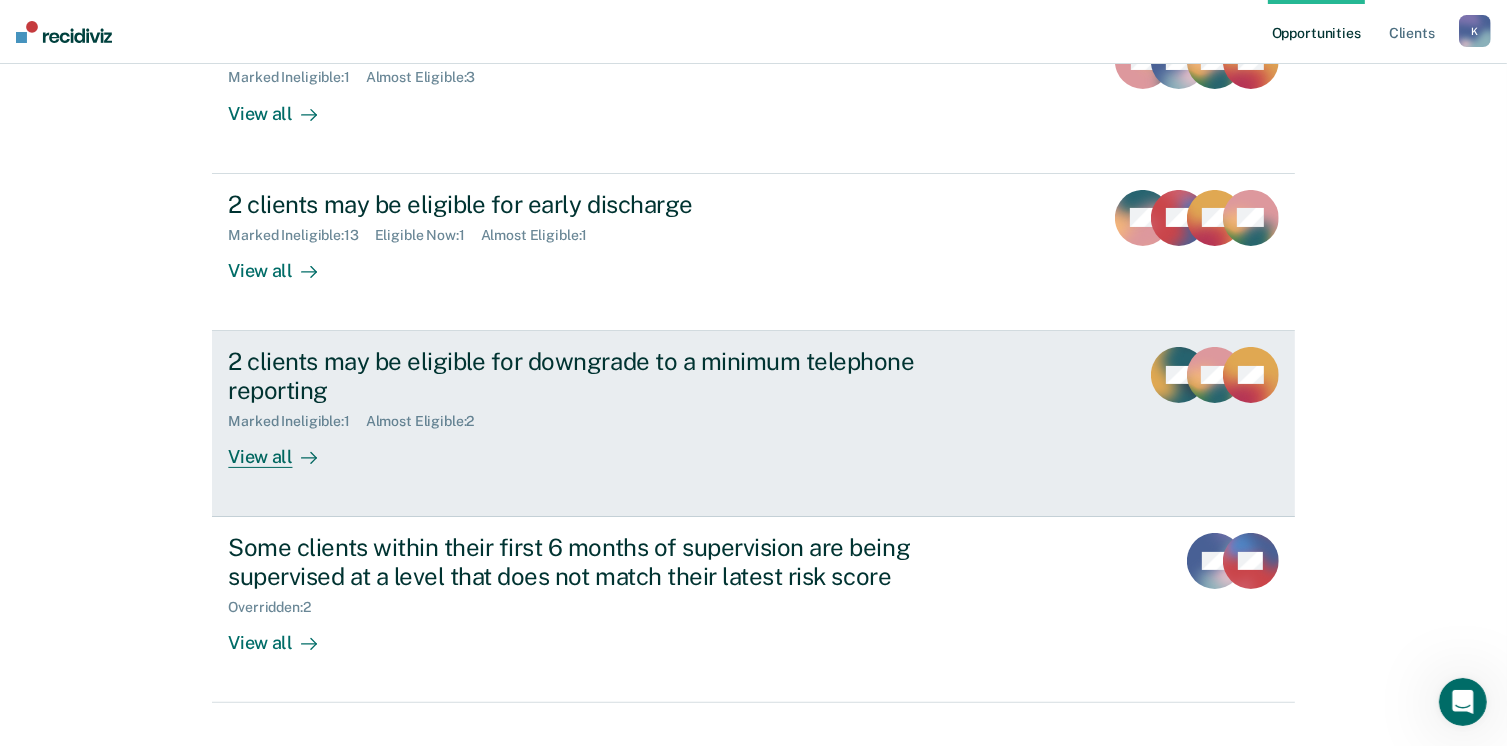 click on "2 clients may be eligible for downgrade to a minimum telephone reporting" at bounding box center (579, 376) 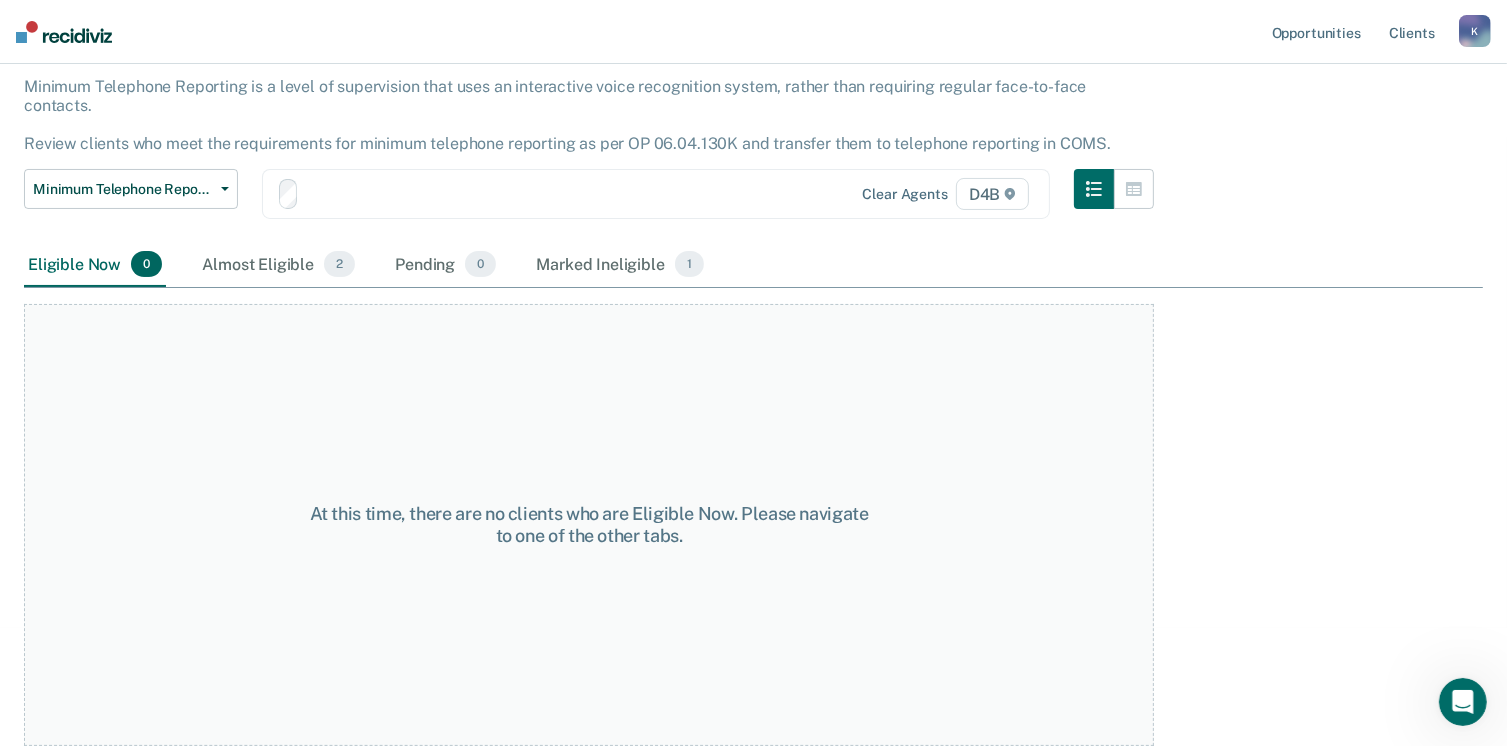 scroll, scrollTop: 0, scrollLeft: 0, axis: both 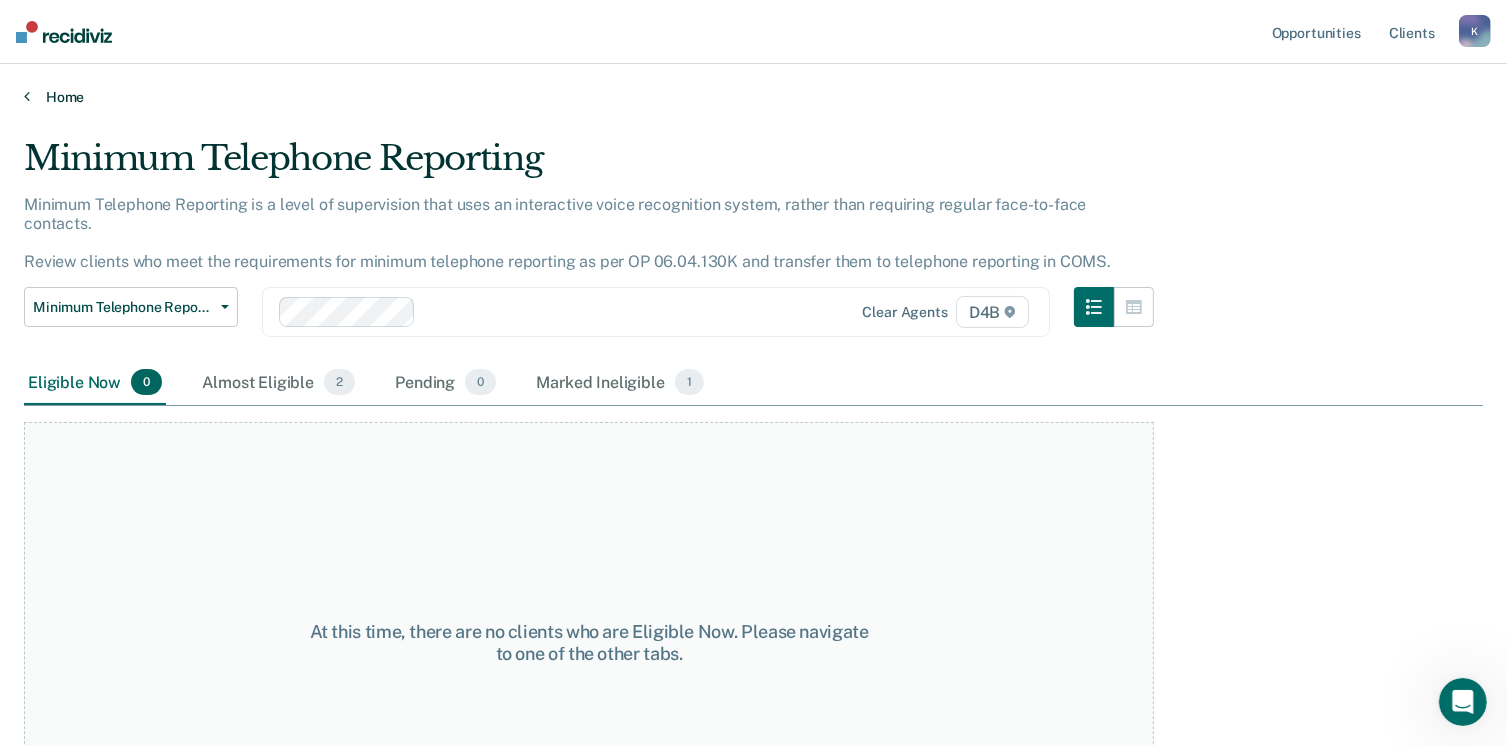 click on "Home" at bounding box center (753, 97) 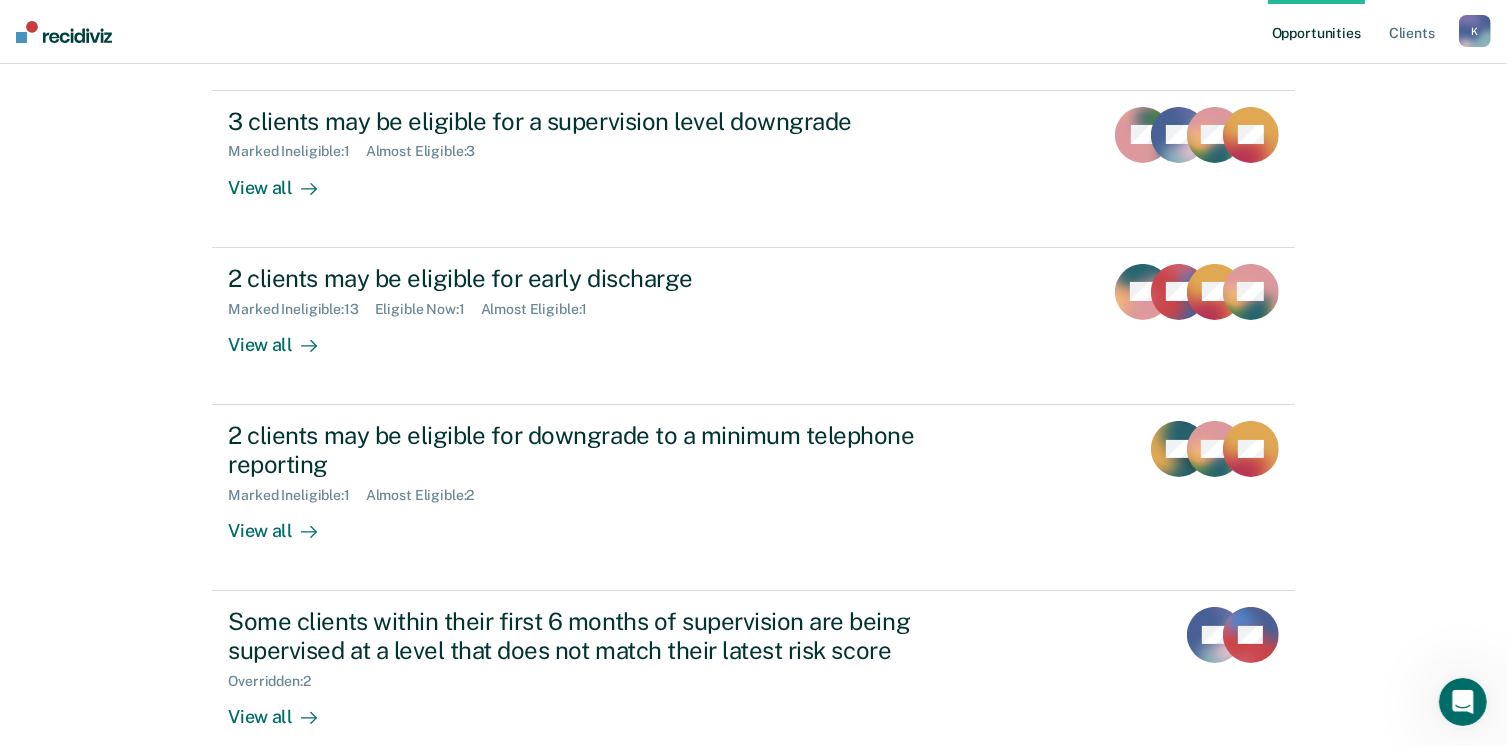 scroll, scrollTop: 236, scrollLeft: 0, axis: vertical 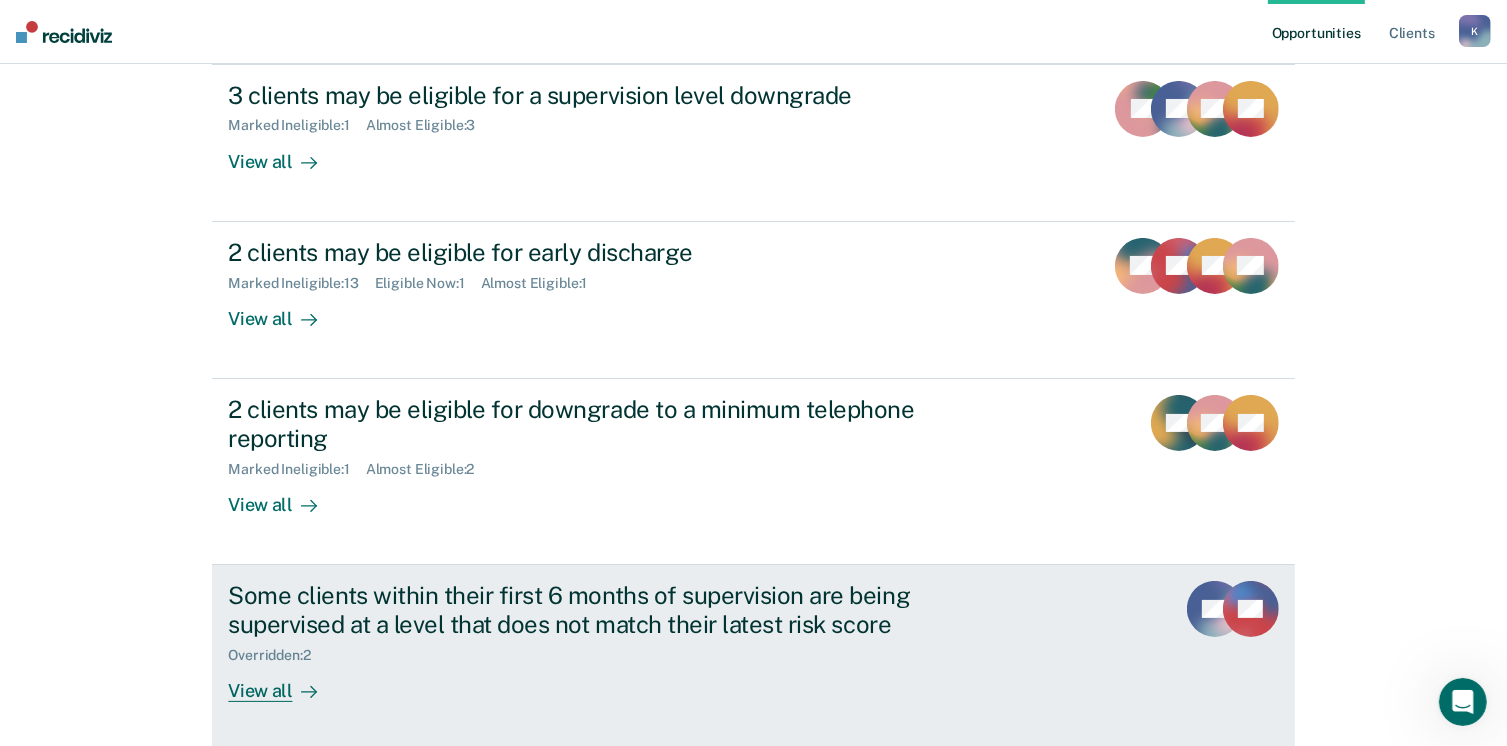 click on "Some clients within their first 6 months of supervision are being supervised at a level that does not match their latest risk score" at bounding box center [579, 610] 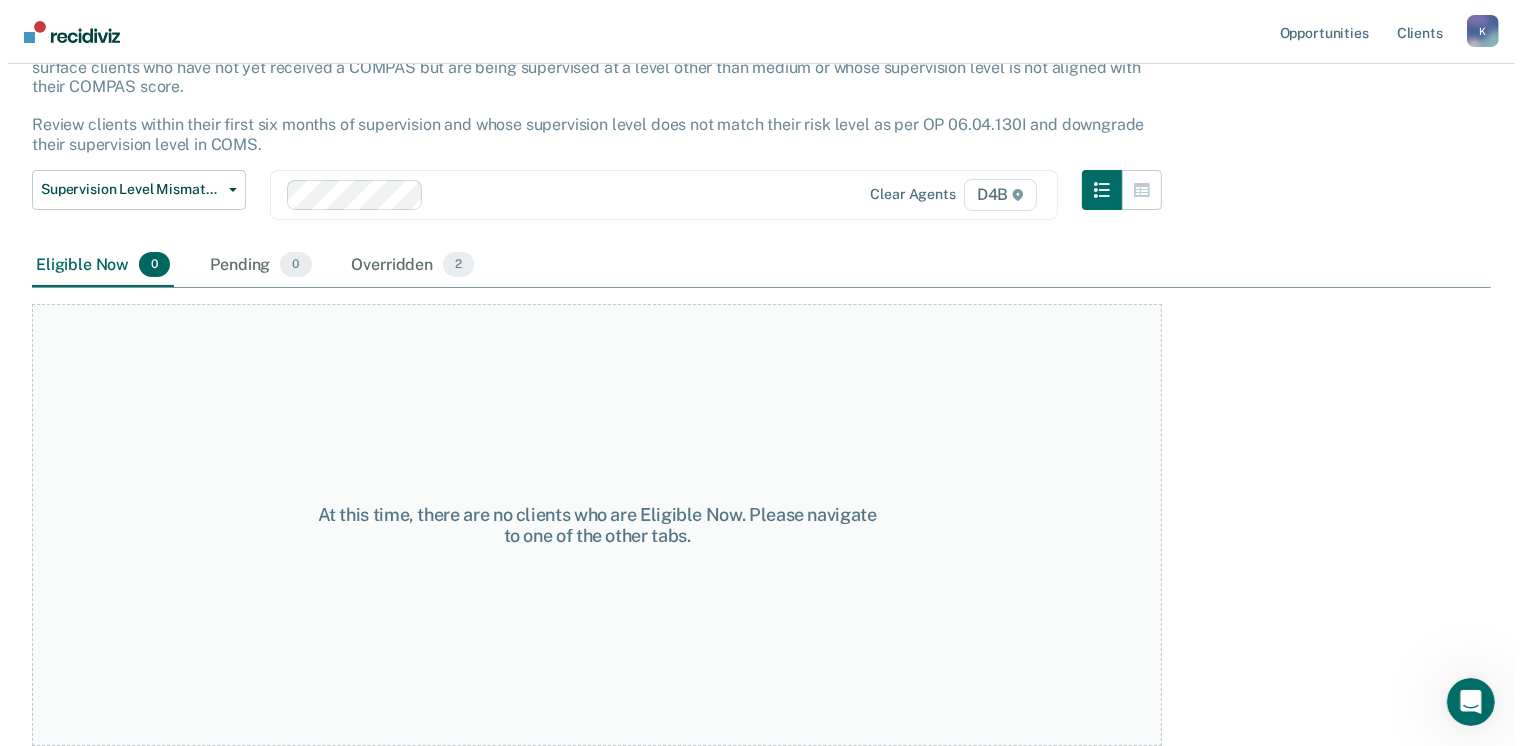 scroll, scrollTop: 0, scrollLeft: 0, axis: both 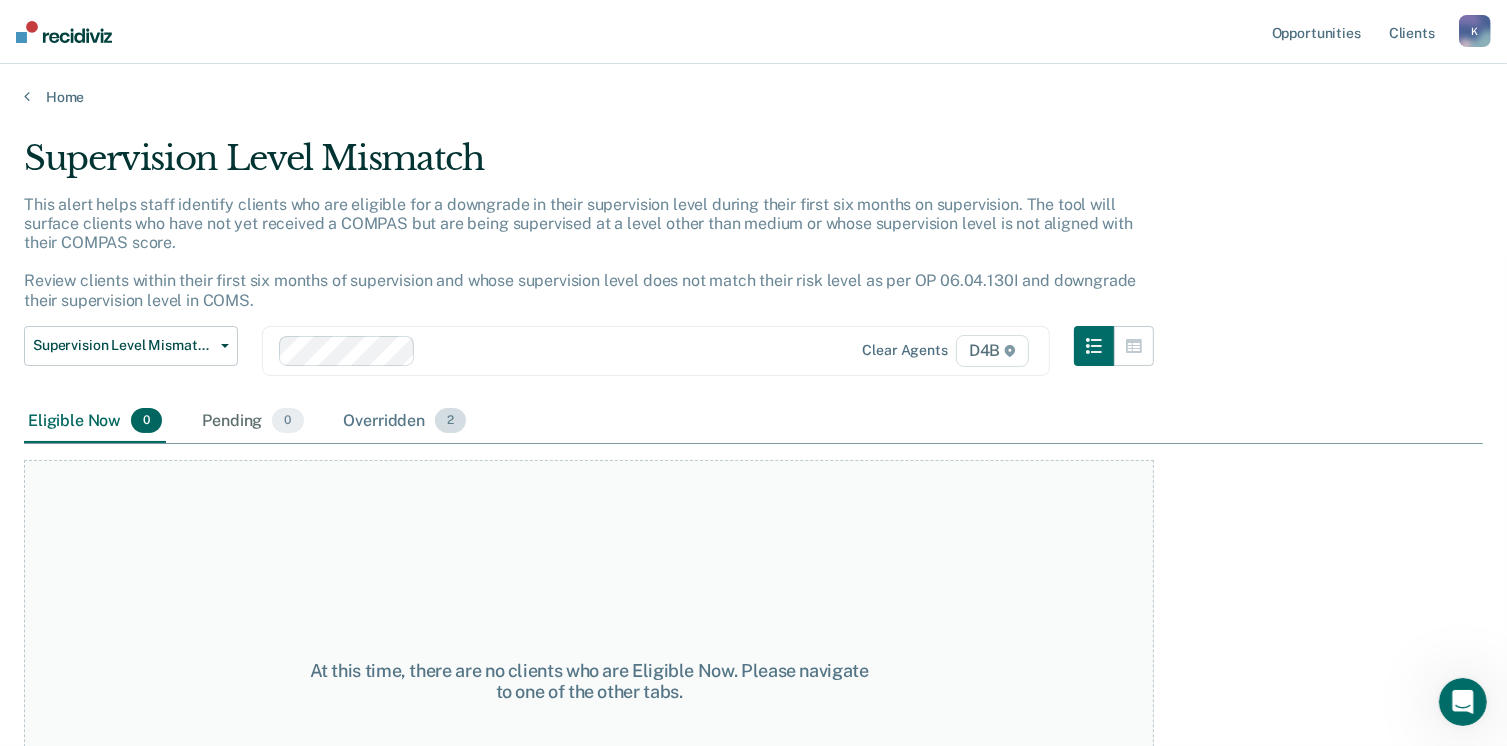 click on "Overridden 2" at bounding box center [405, 422] 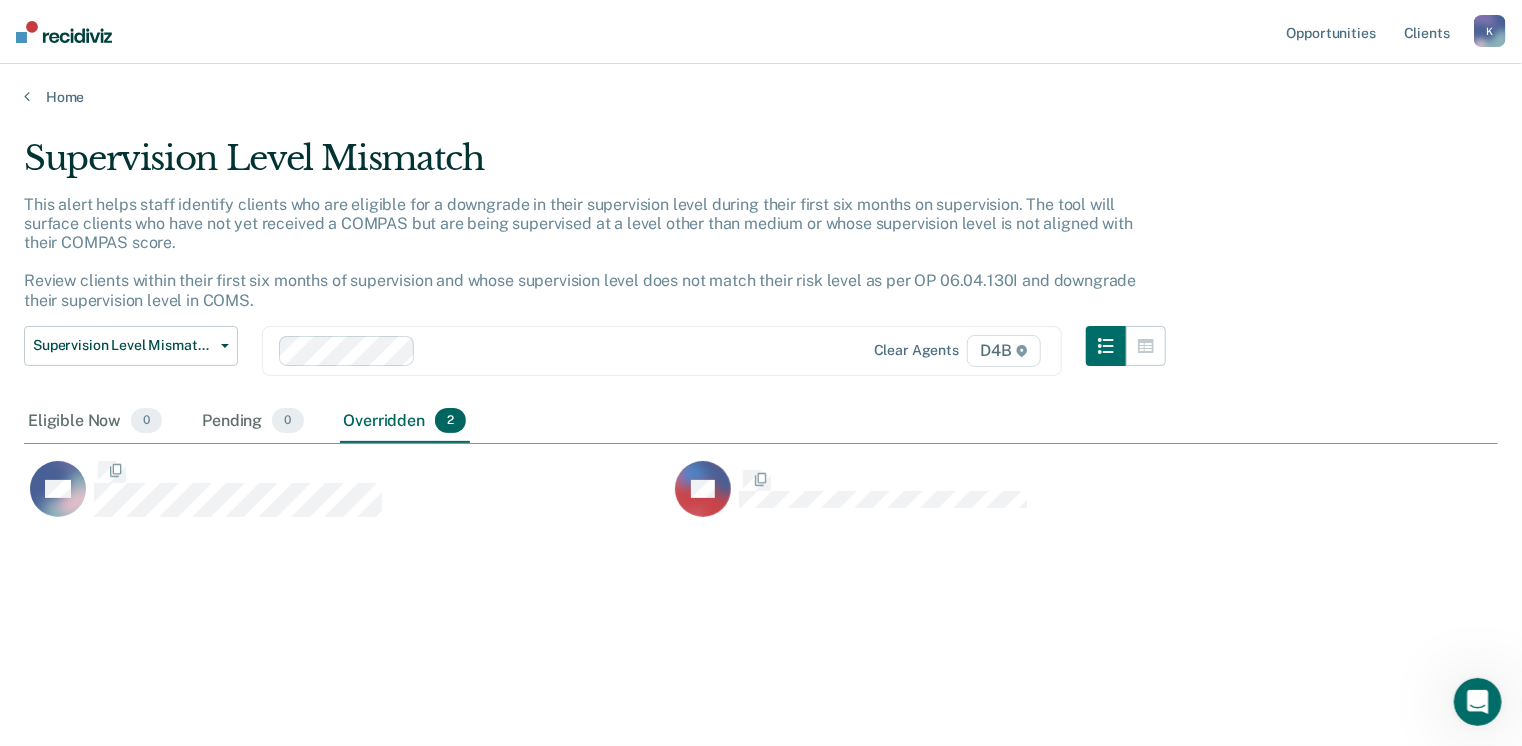 scroll, scrollTop: 16, scrollLeft: 16, axis: both 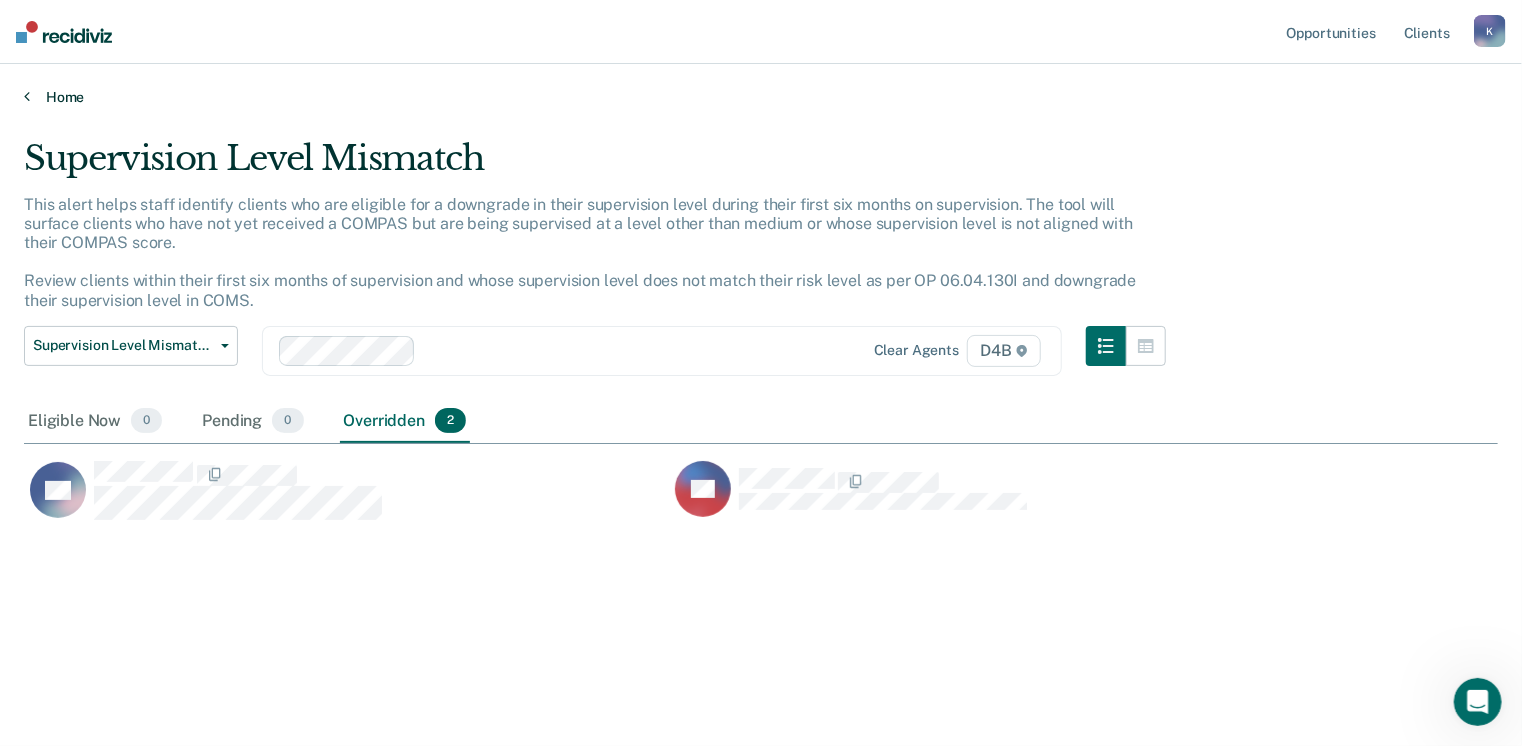 click at bounding box center [27, 96] 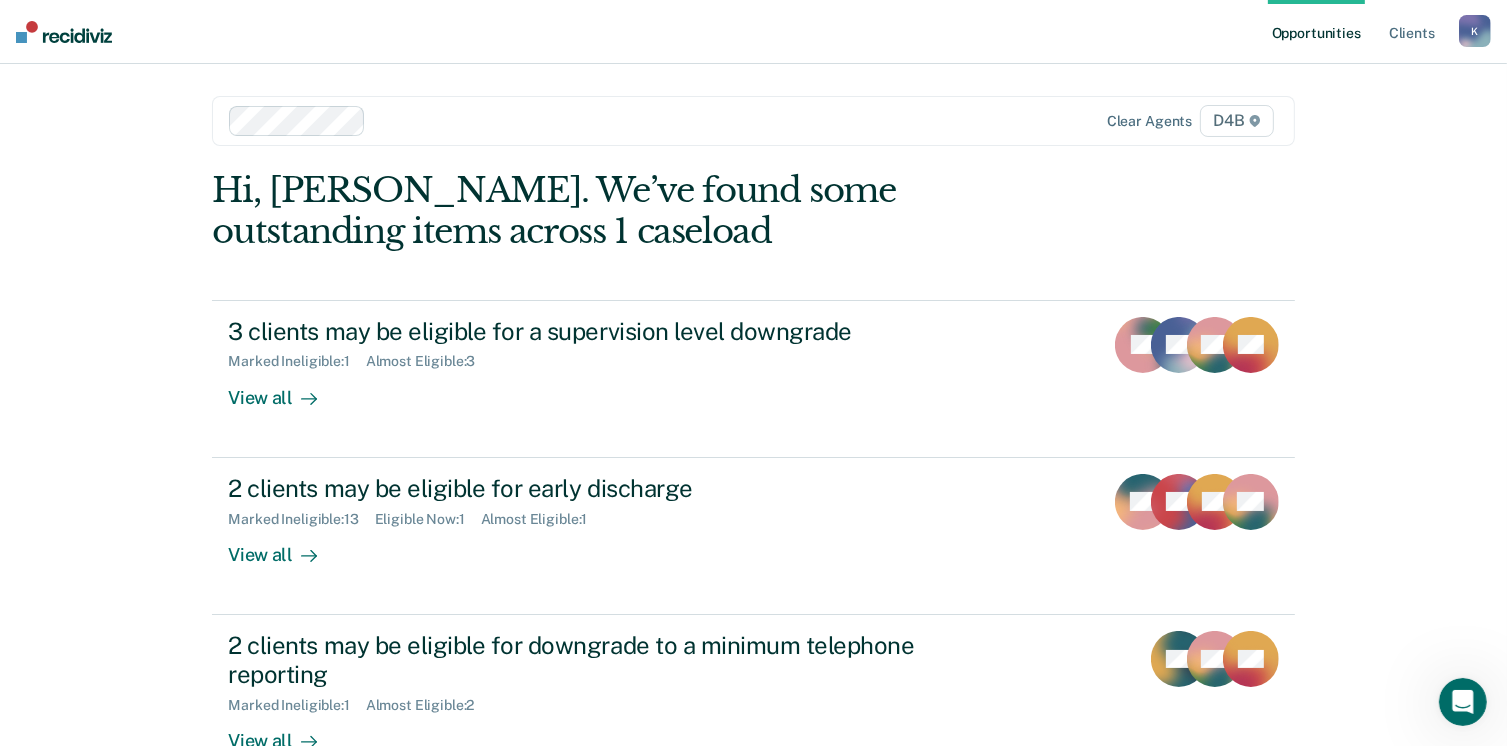 click on "Opportunities Client s [EMAIL_ADDRESS][US_STATE][DOMAIN_NAME] K Profile How it works Log Out Clear   agents D4B   Hi, [PERSON_NAME]. We’ve found some outstanding items across 1 caseload 3 clients may be eligible for a supervision level downgrade Marked Ineligible :  1 Almost Eligible :  3 View all   TS PC SN SD 2 clients may be eligible for early discharge Marked Ineligible :  13 Eligible Now :  1 Almost Eligible :  1 View all   JW TV SD SN 2 clients may be eligible for downgrade to a minimum telephone reporting Marked Ineligible :  1 Almost Eligible :  2 View all   RD SN SD Some clients within their first 6 months of supervision are being supervised at a level that does not match their latest risk score Overridden :  2 View all   PC DT" at bounding box center (753, 533) 